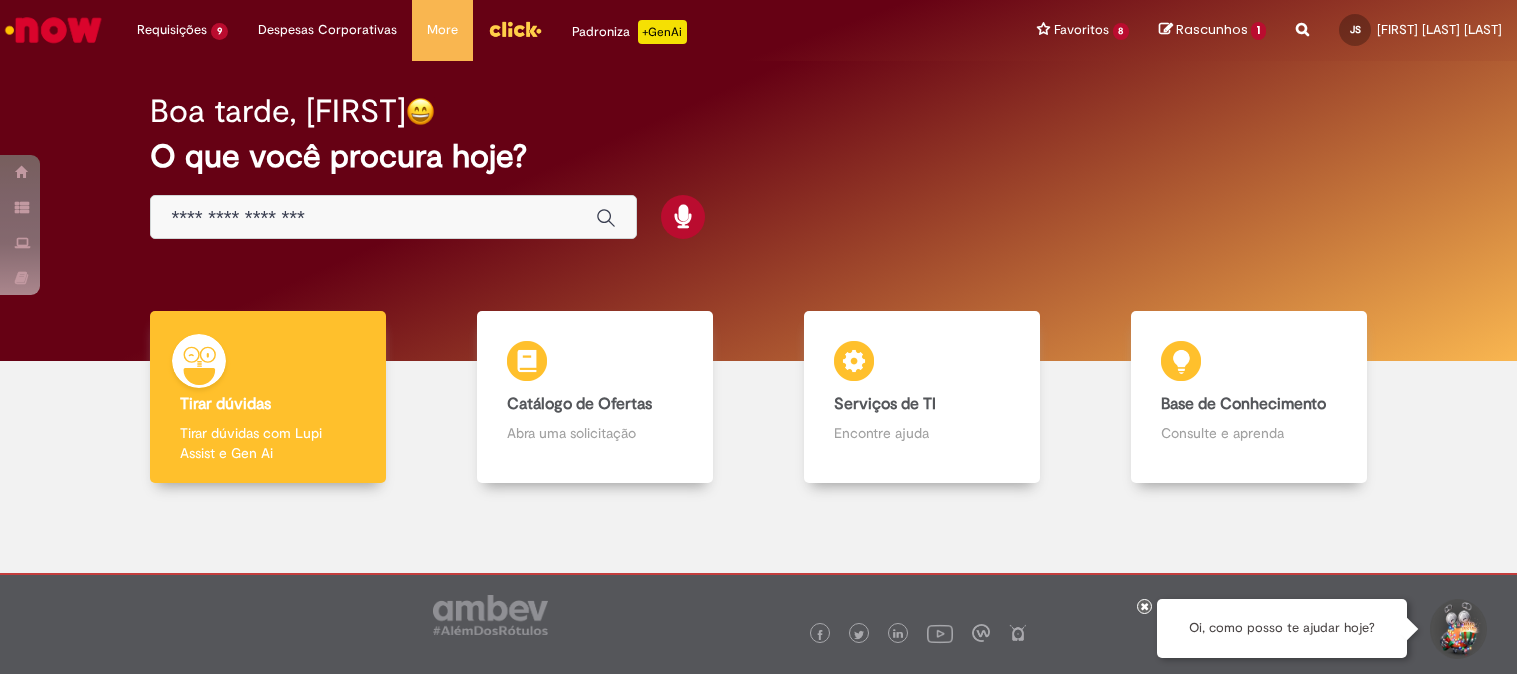 scroll, scrollTop: 0, scrollLeft: 0, axis: both 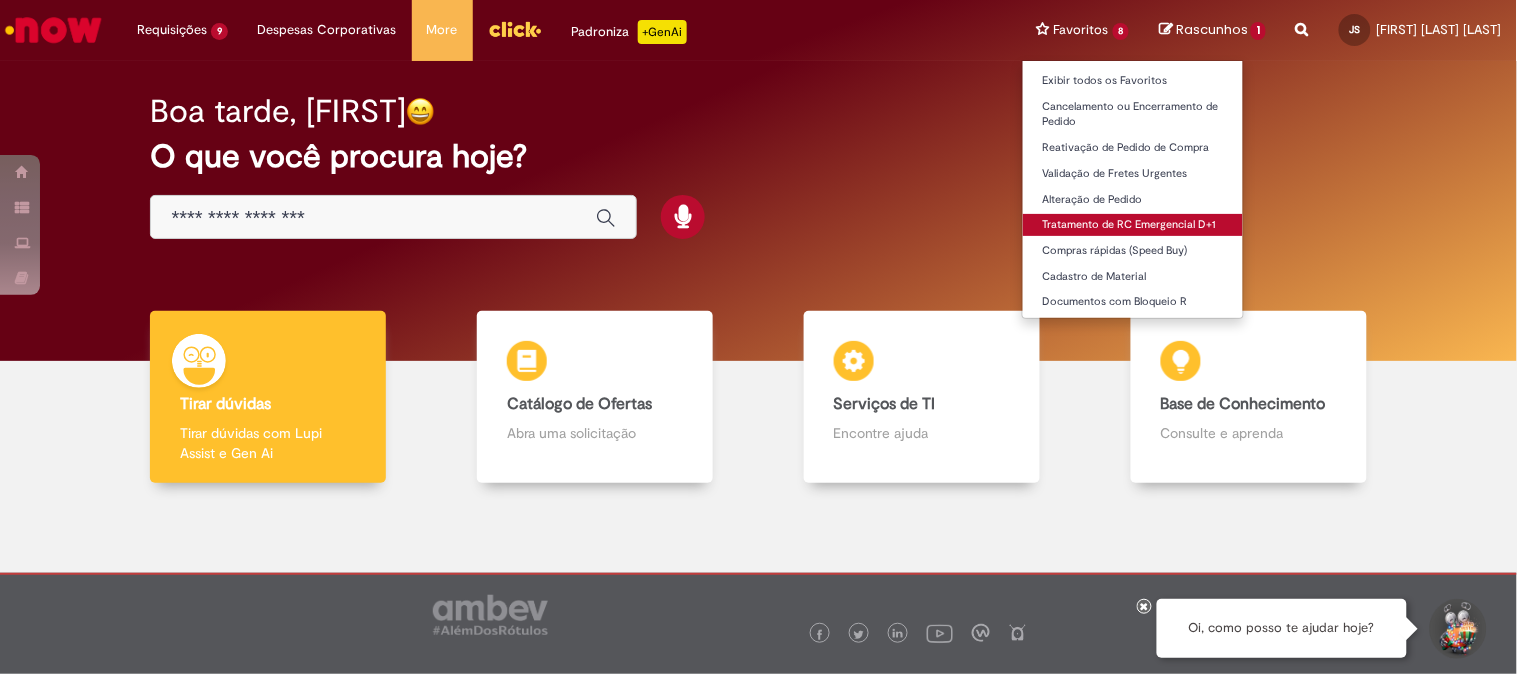 click on "Tratamento de RC Emergencial D+1" at bounding box center (1133, 225) 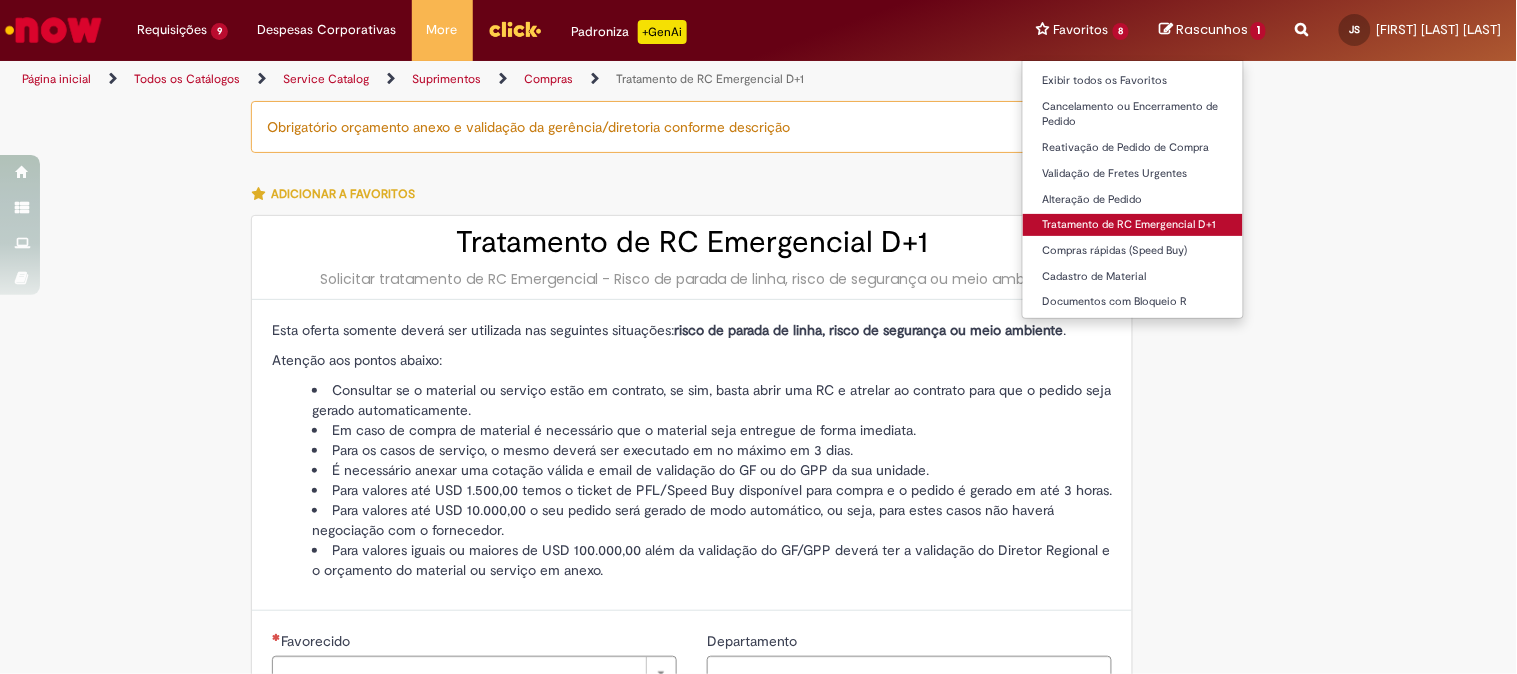 type on "********" 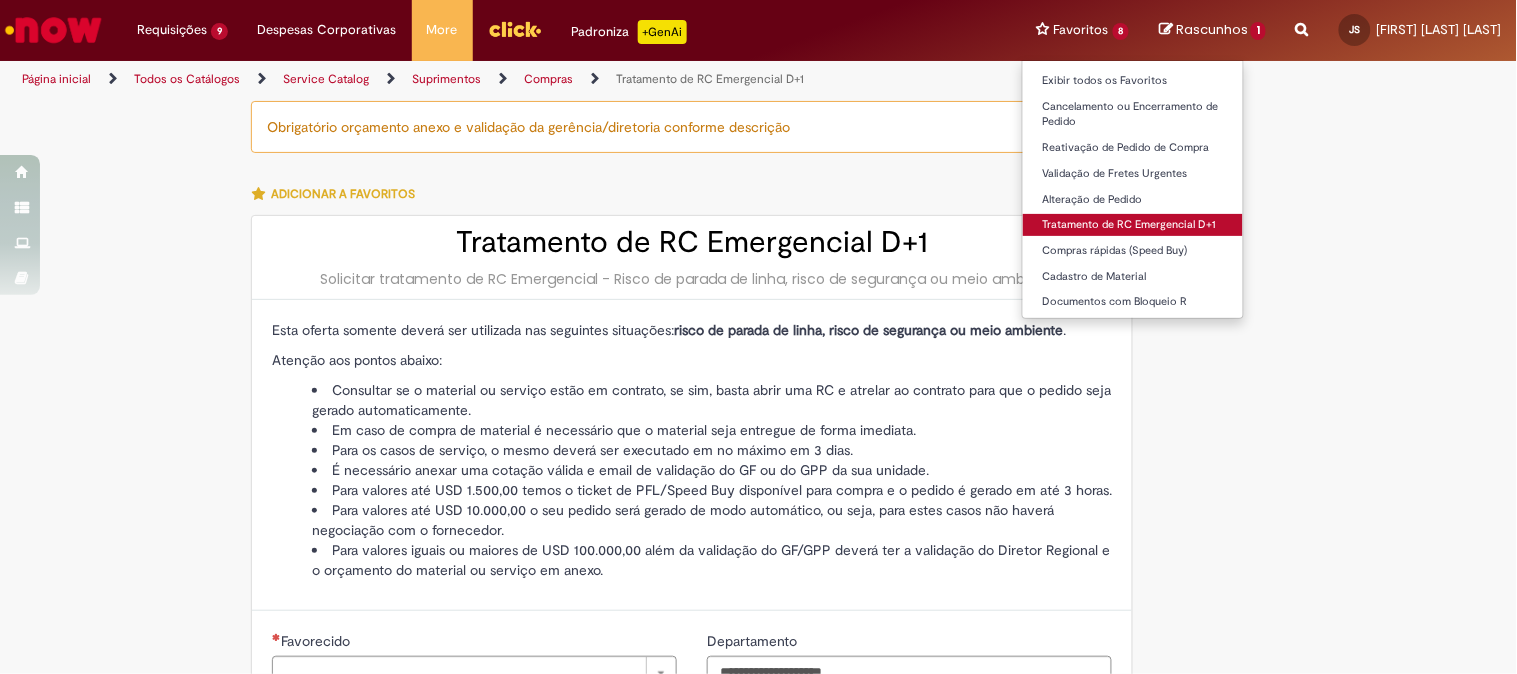 type on "**********" 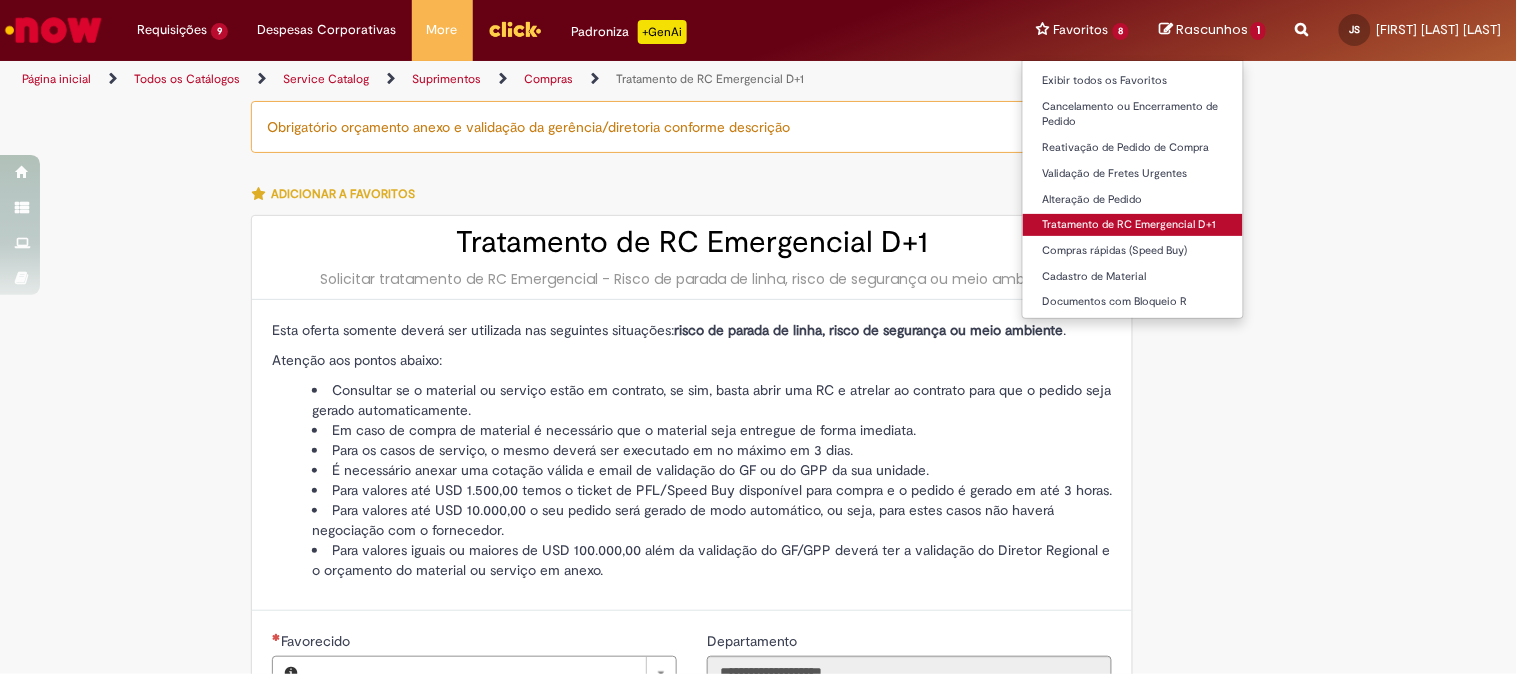 type on "**********" 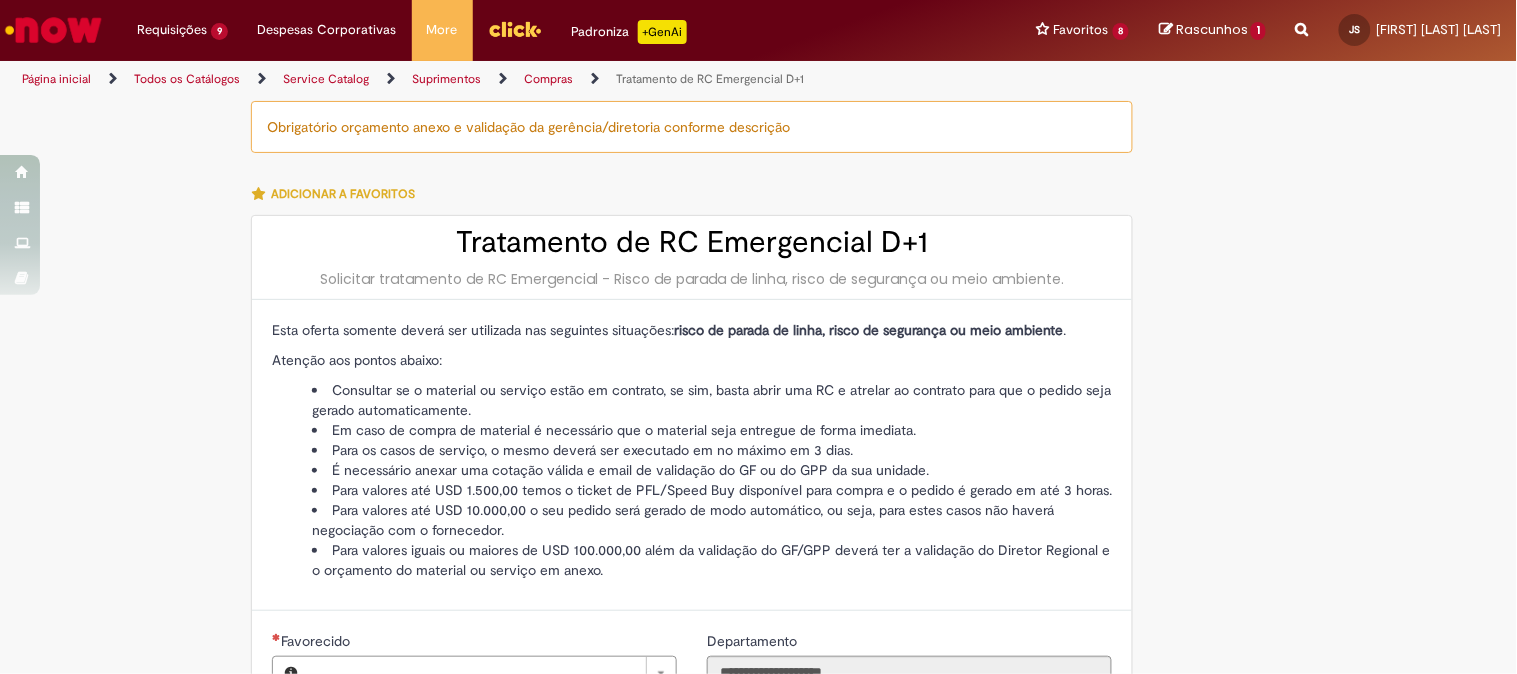 type on "**********" 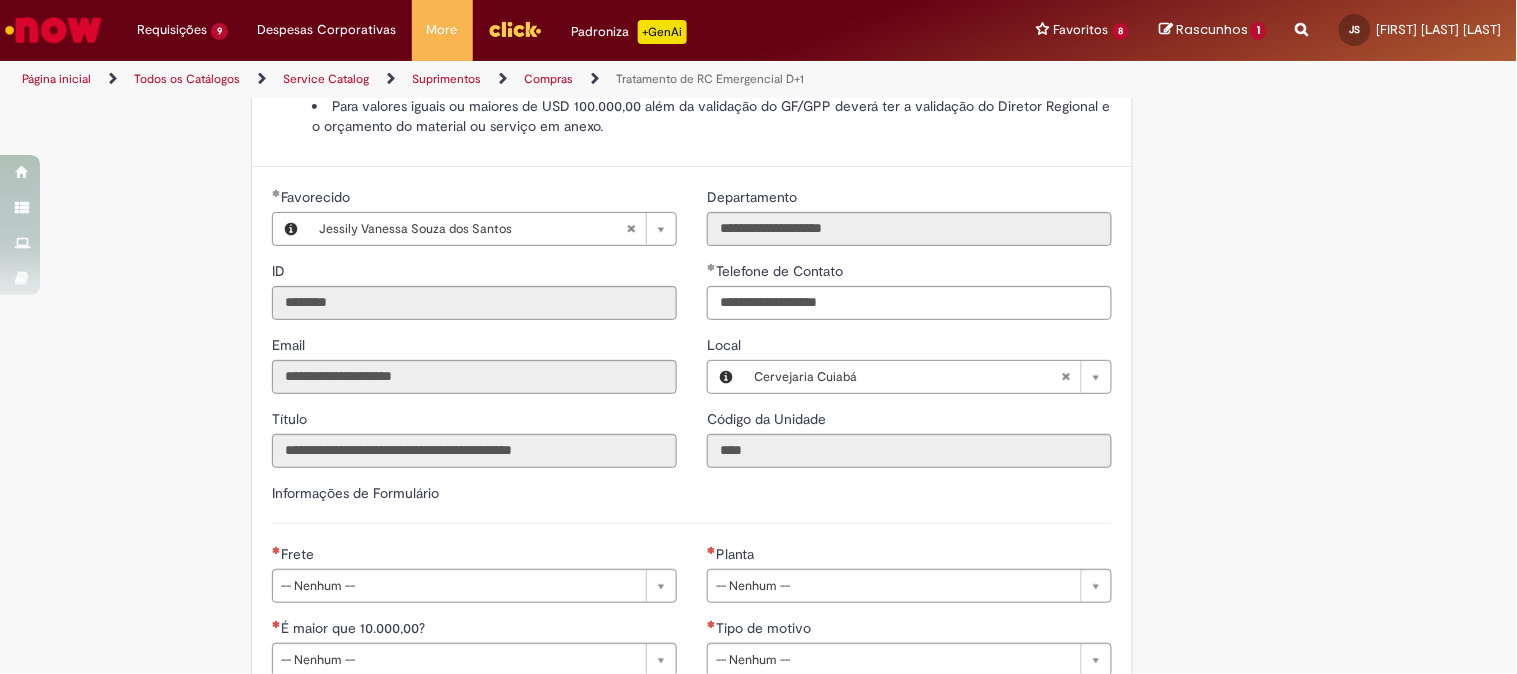 scroll, scrollTop: 777, scrollLeft: 0, axis: vertical 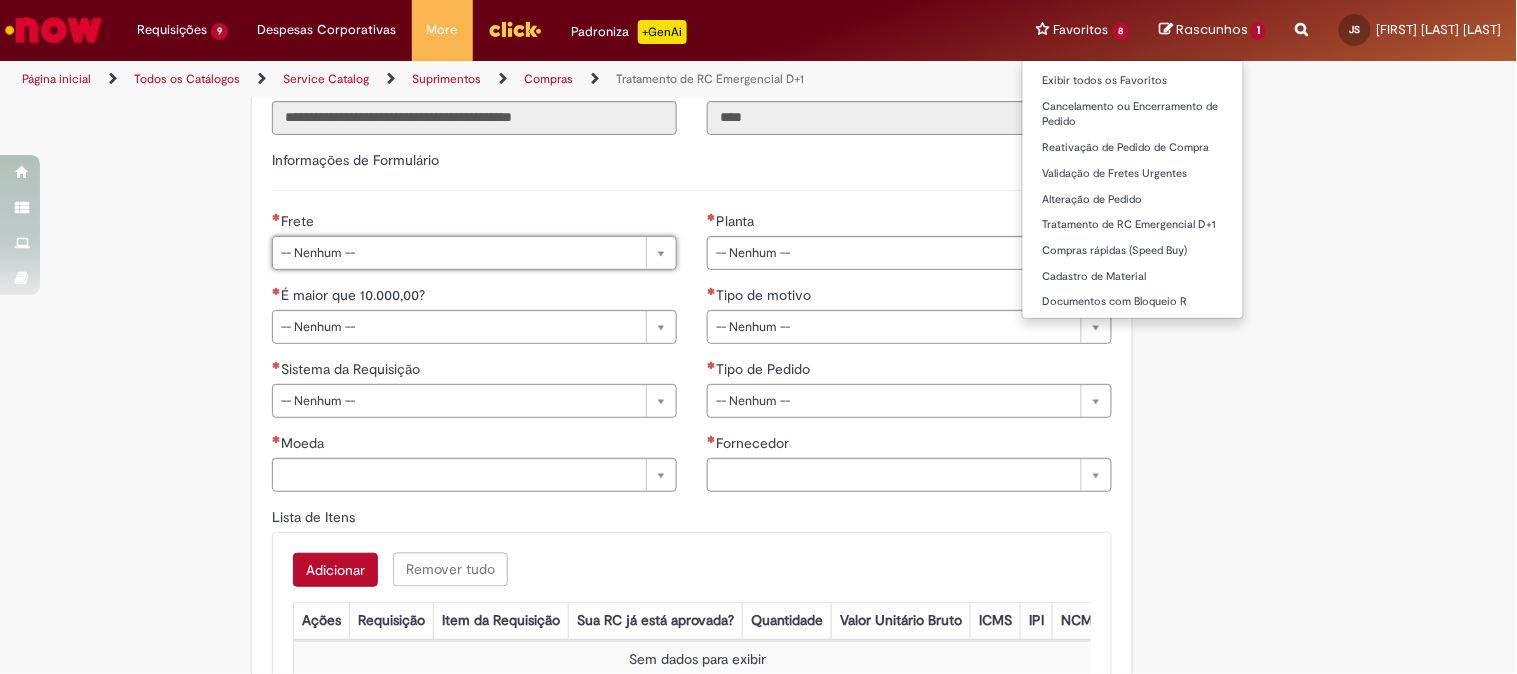 click on "Favoritos   8
Exibir todos os Favoritos
Cancelamento ou Encerramento de Pedido
Reativação de Pedido de Compra
Validação de Fretes Urgentes
Alteração de Pedido
Tratamento de RC Emergencial D+1
Compras rápidas (Speed Buy)
Cadastro de Material
Documentos com Bloqueio R" at bounding box center [1083, 30] 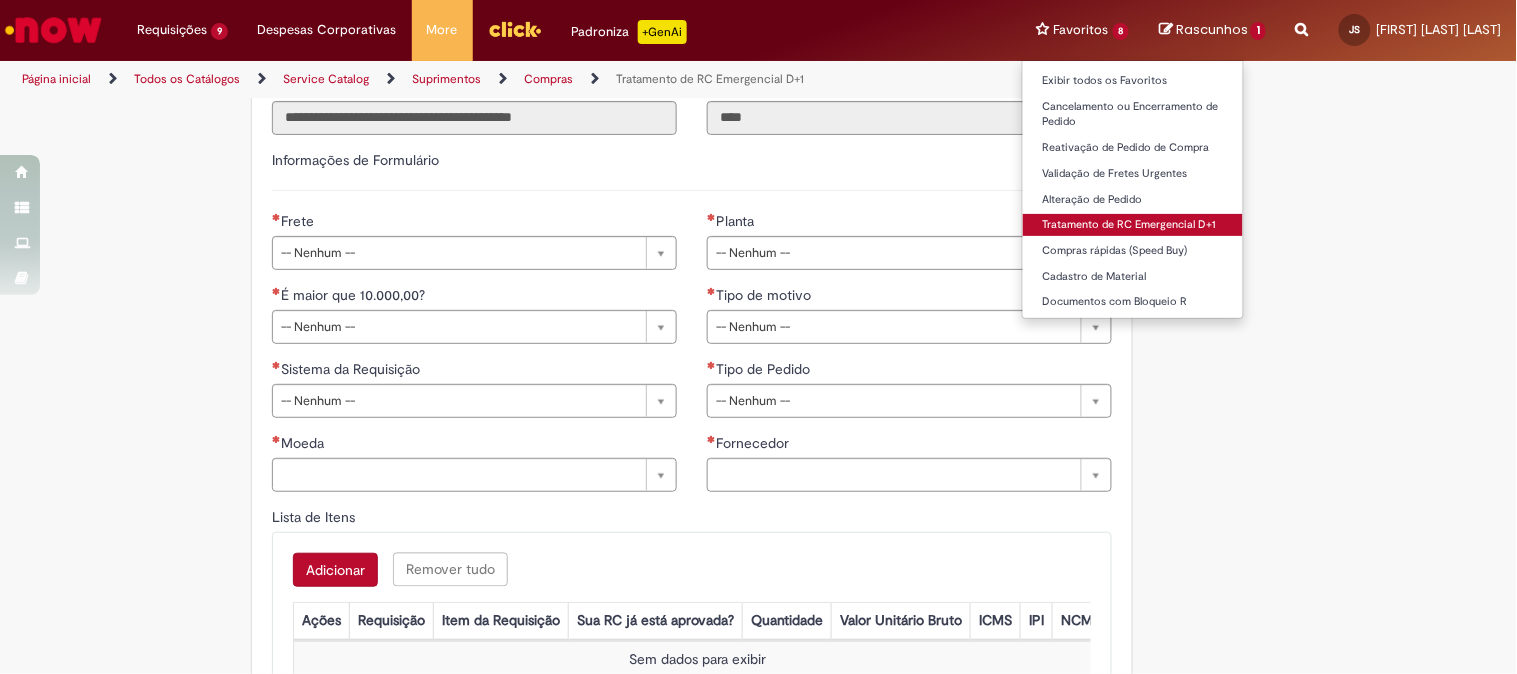 click on "Tratamento de RC Emergencial D+1" at bounding box center (1133, 225) 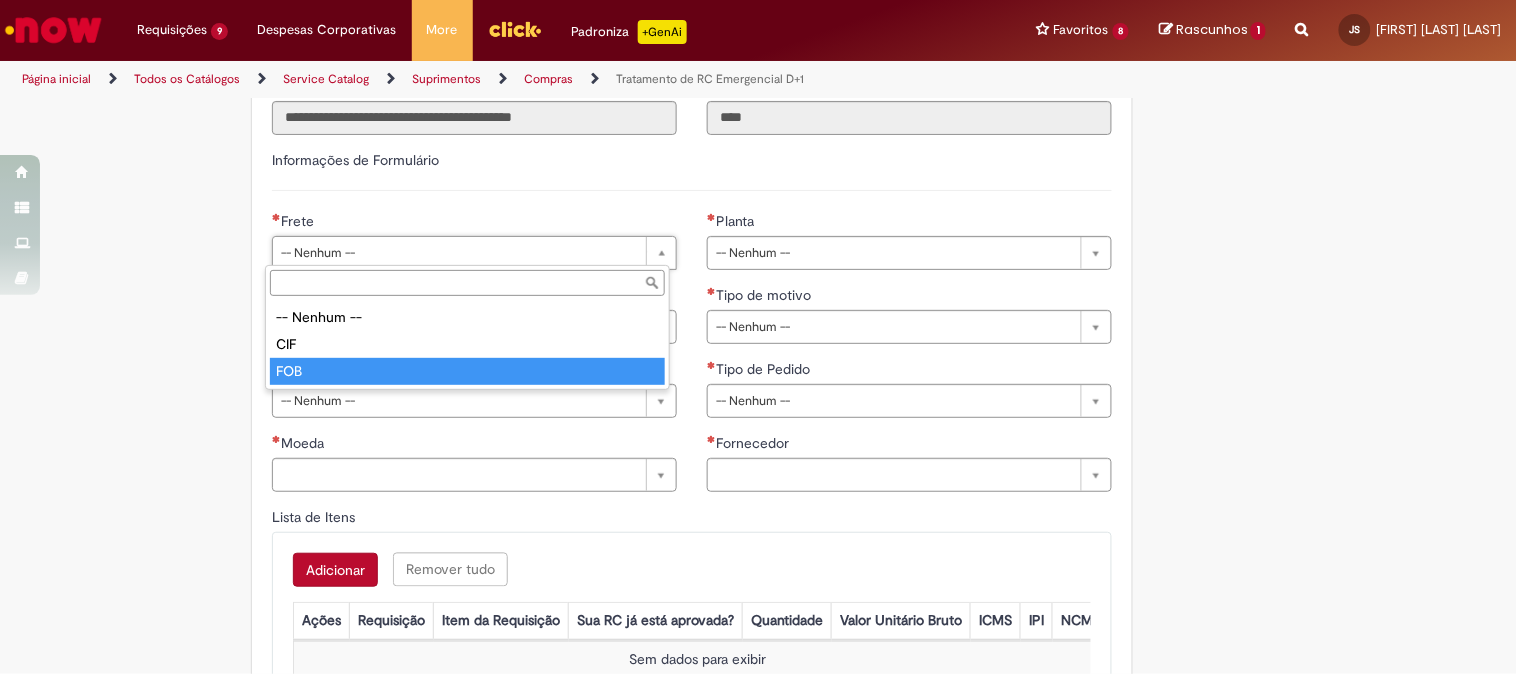 type on "***" 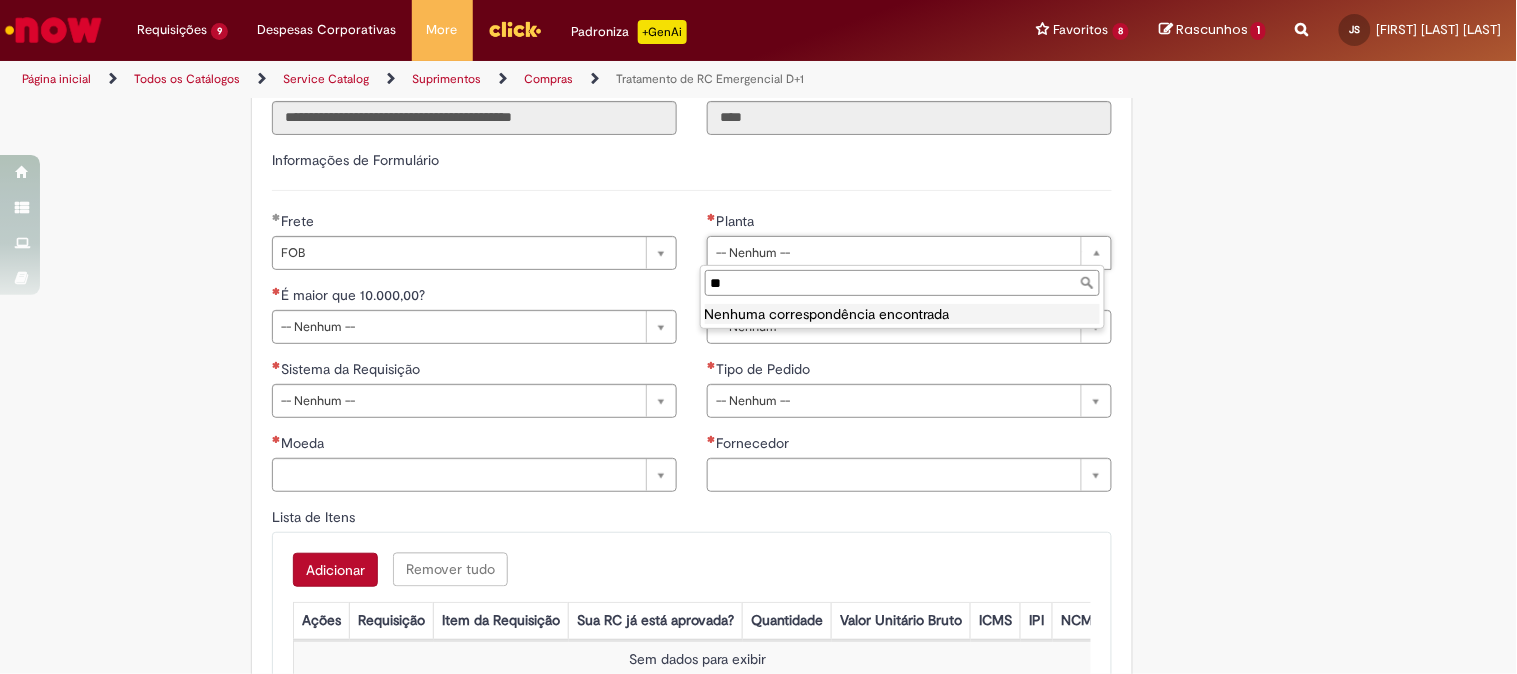 type on "*" 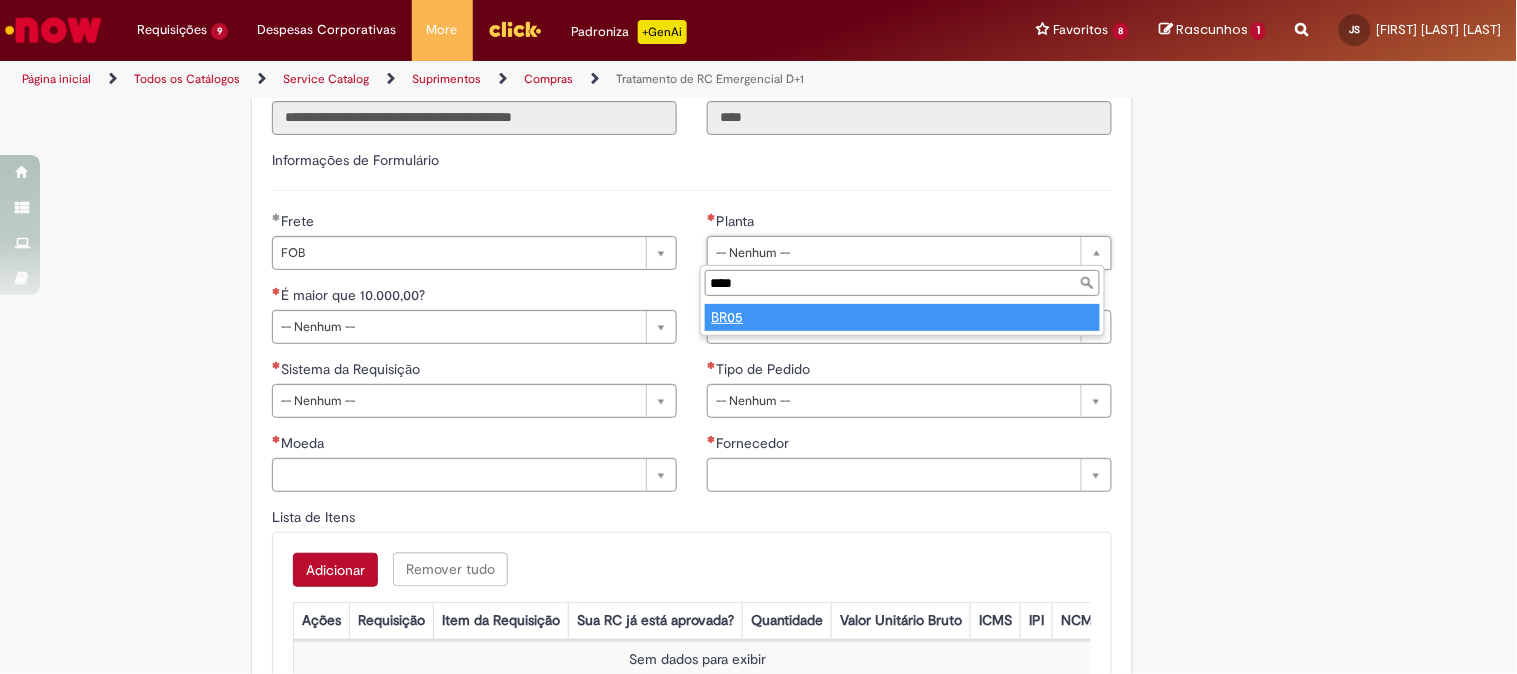 type on "****" 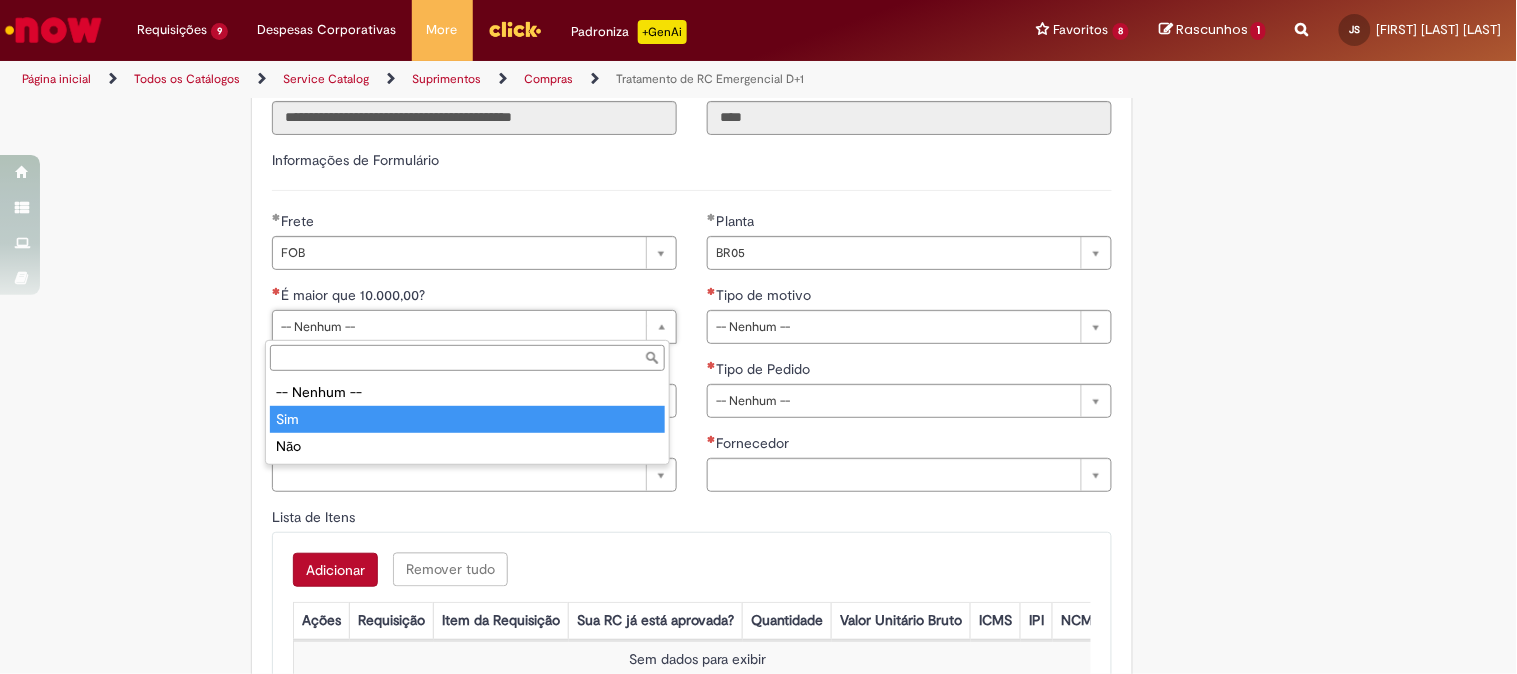 type on "***" 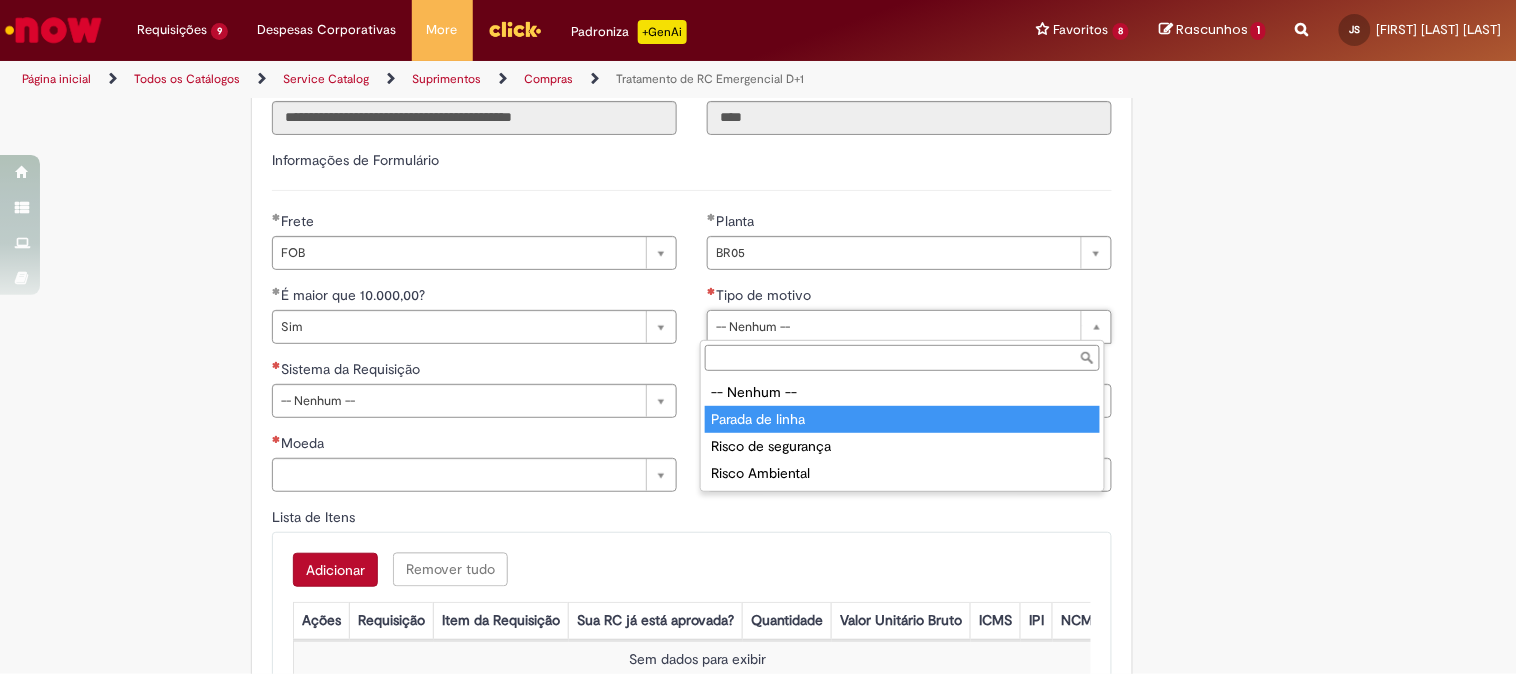 type on "**********" 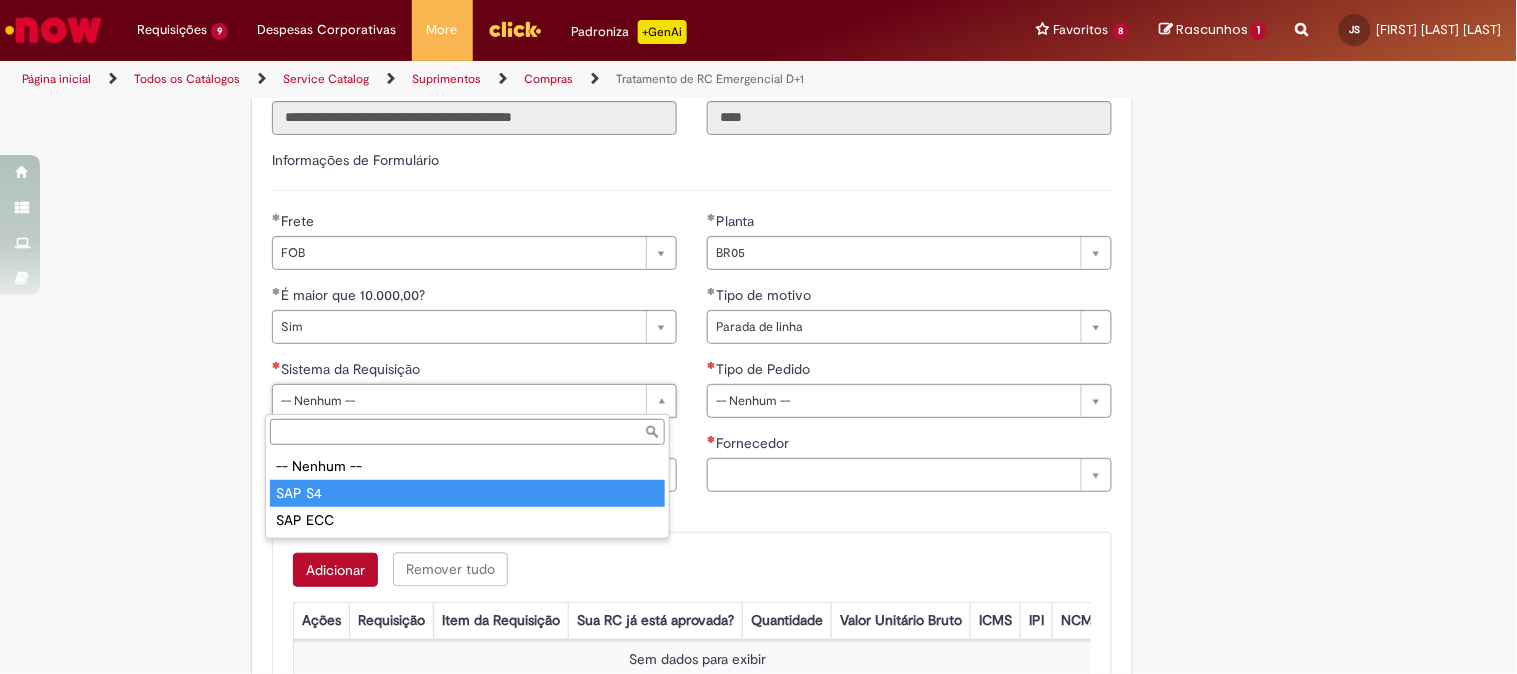 type on "******" 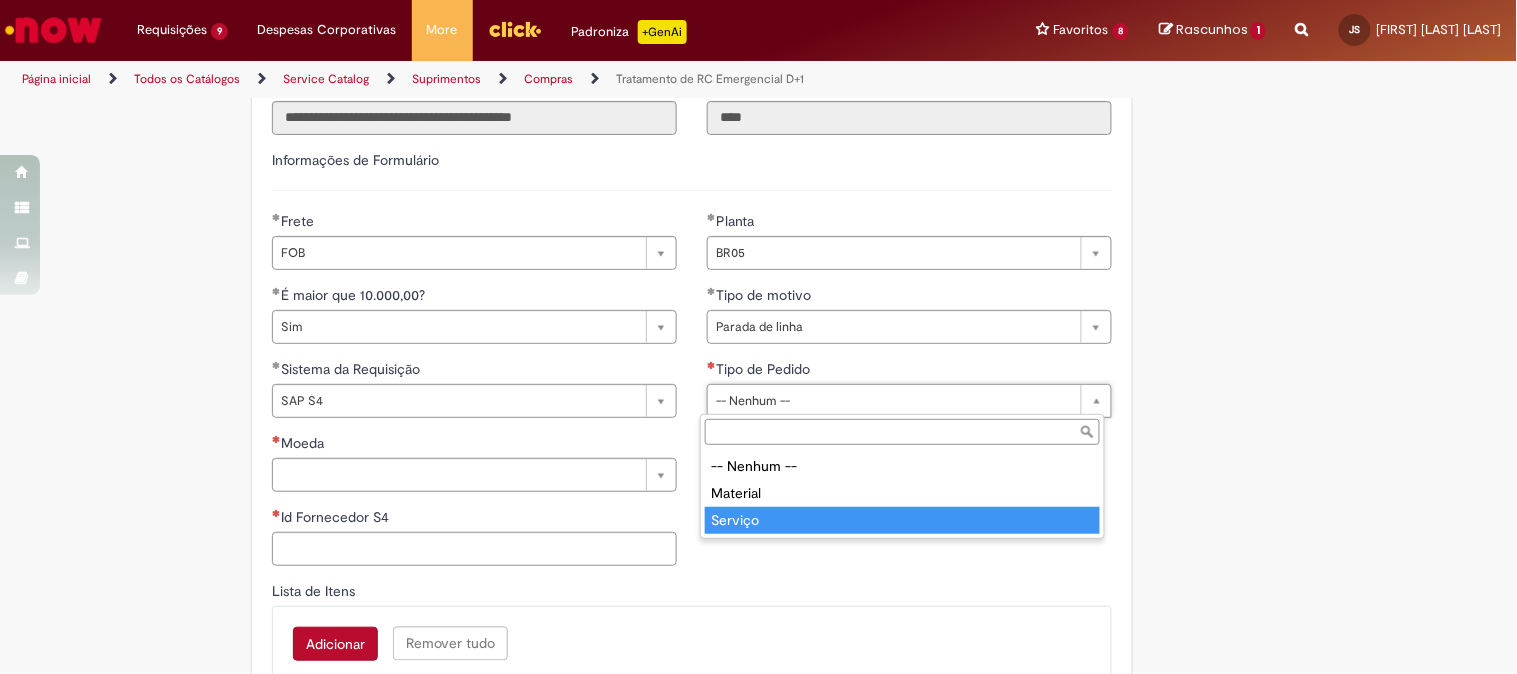 type on "*******" 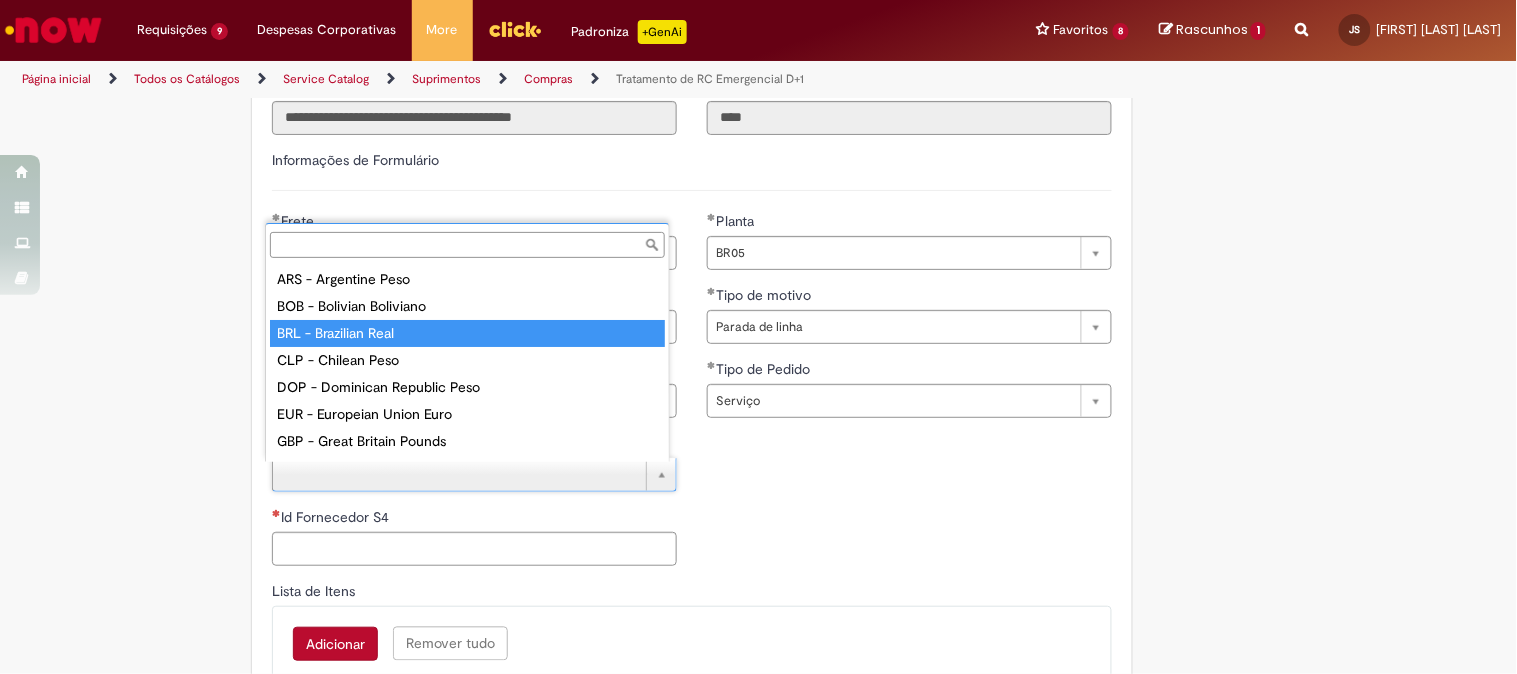 type on "**********" 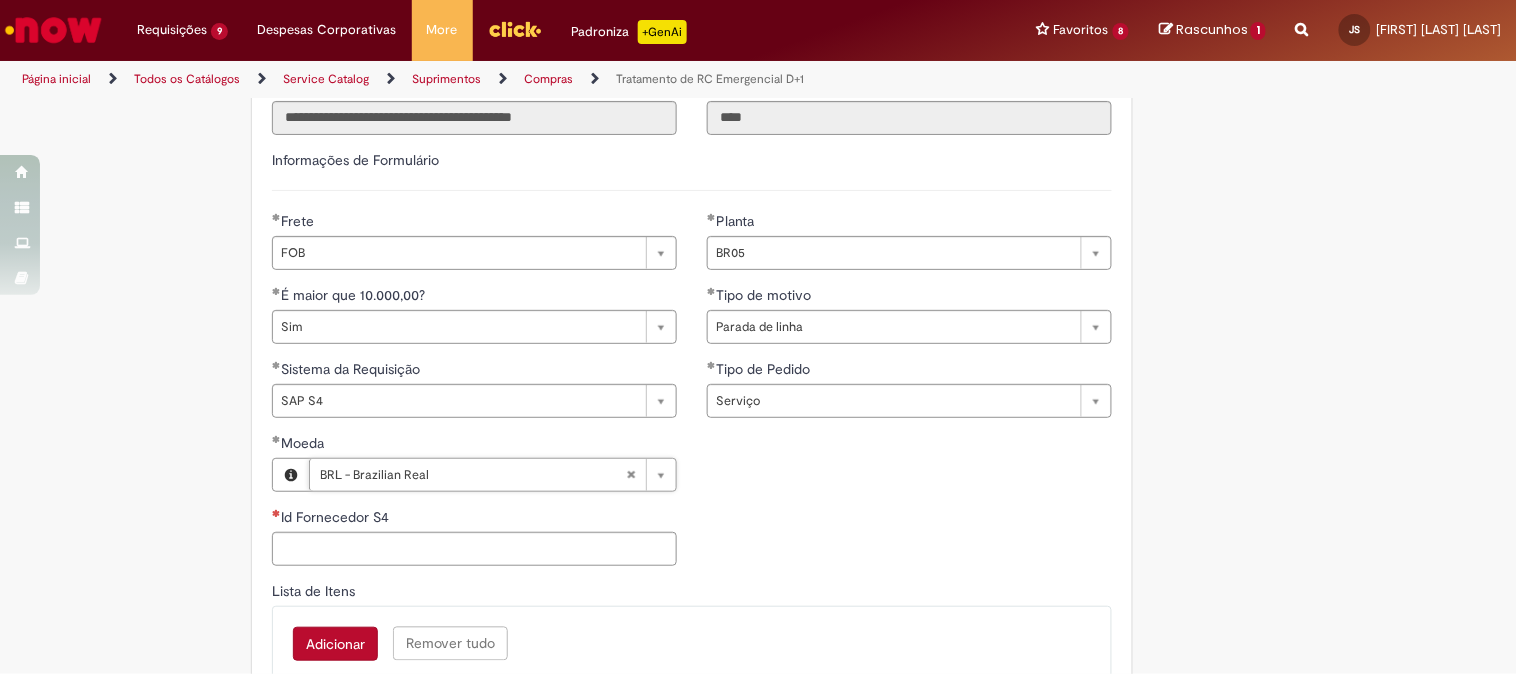 scroll, scrollTop: 888, scrollLeft: 0, axis: vertical 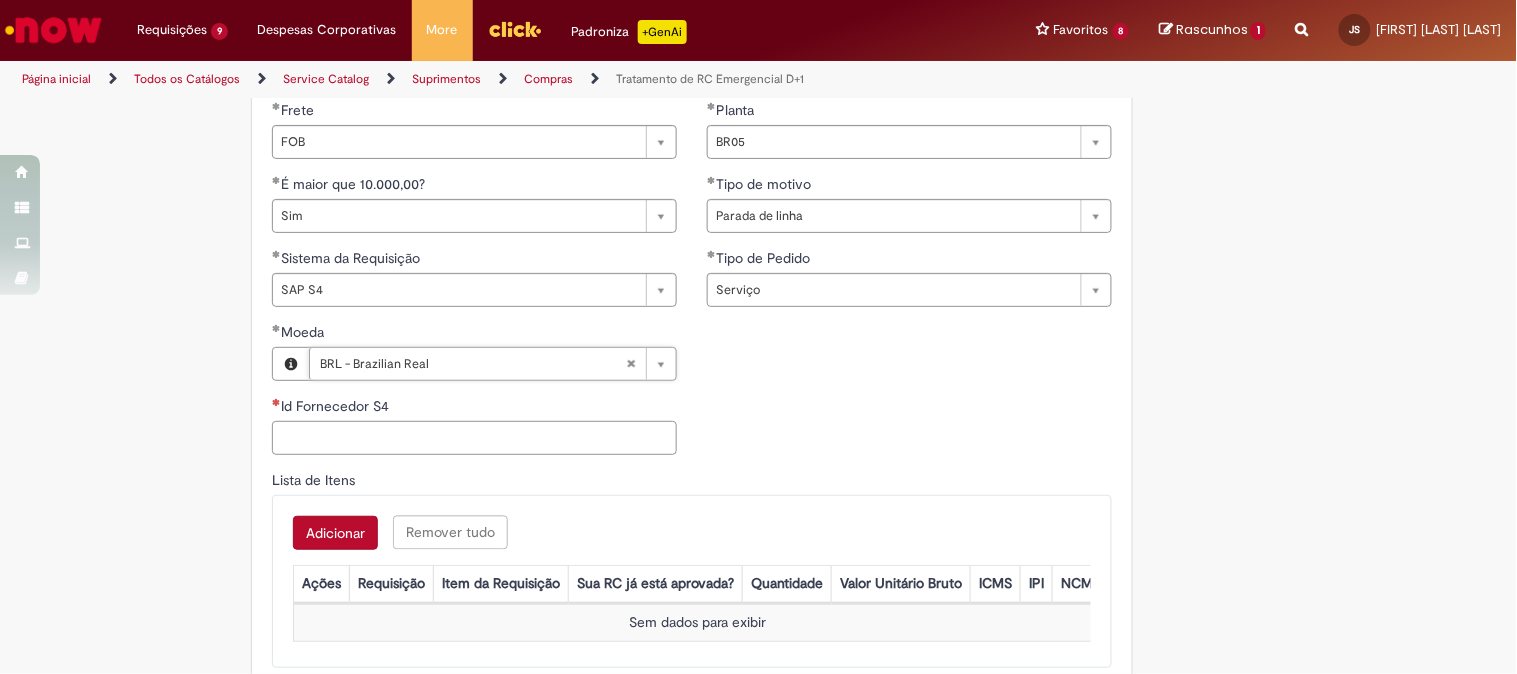 click on "Id Fornecedor S4" at bounding box center [474, 438] 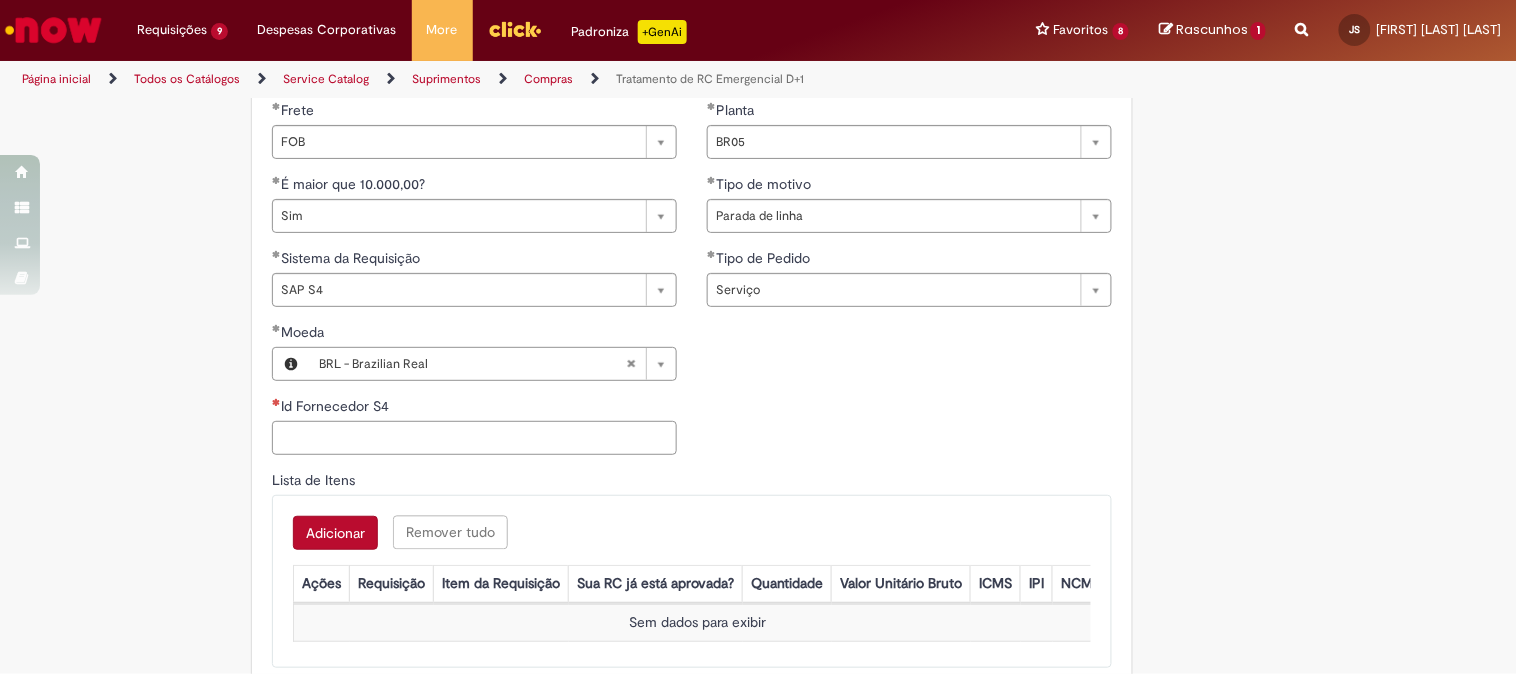 click on "Id Fornecedor S4" at bounding box center (474, 438) 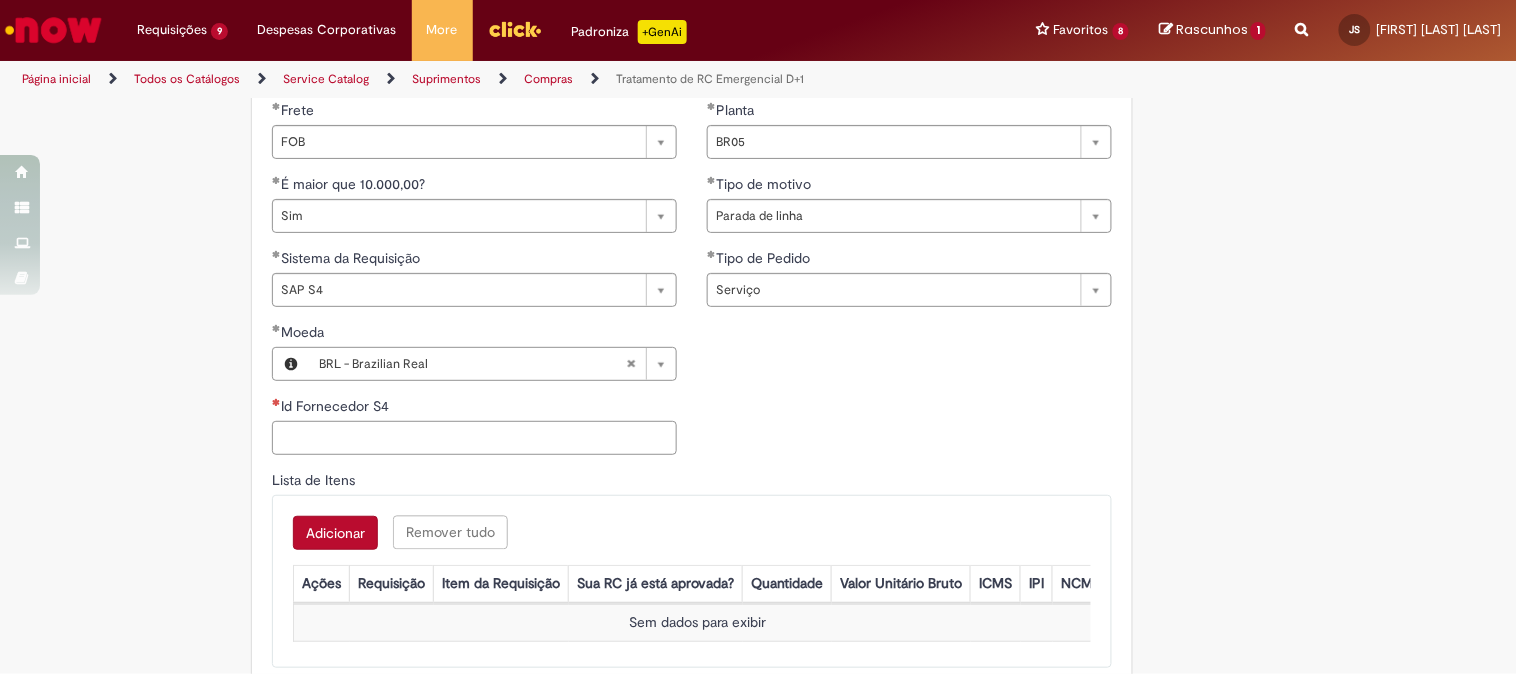 paste on "******" 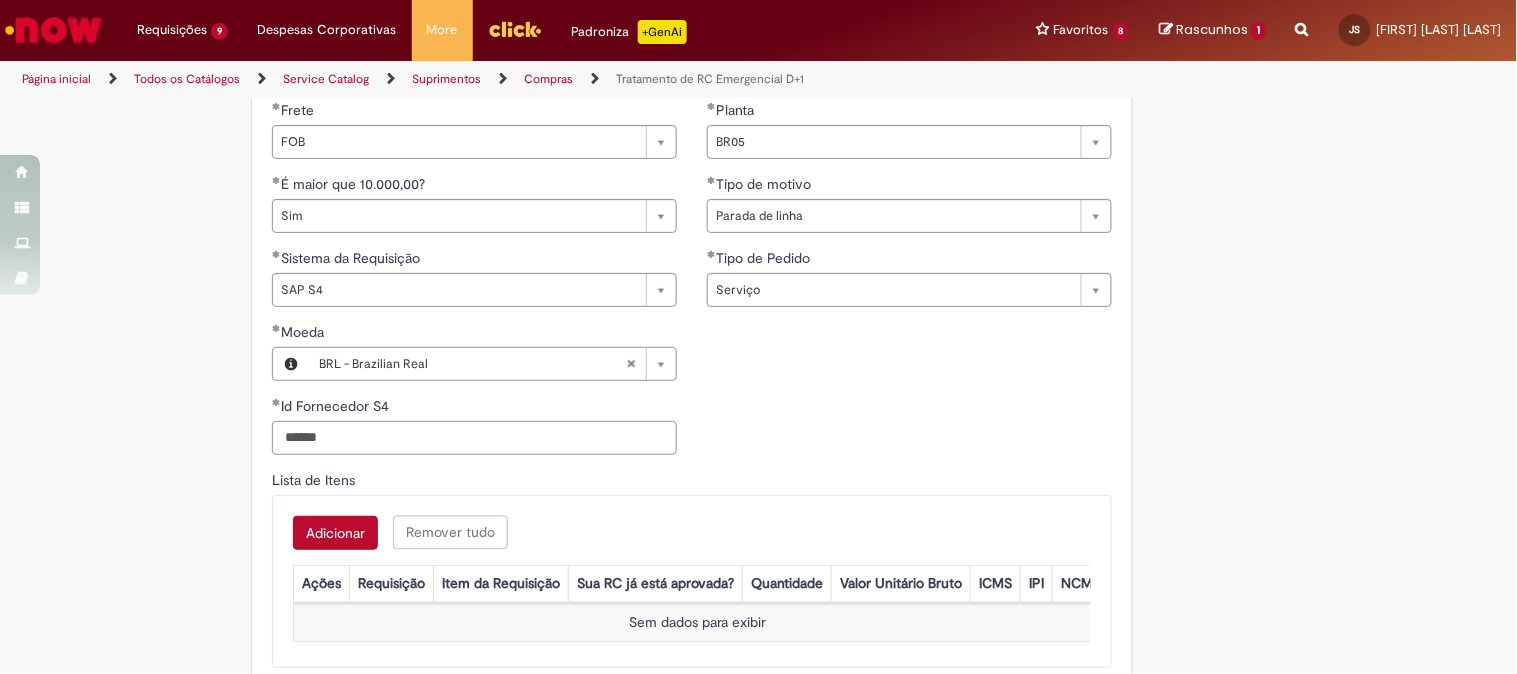 scroll, scrollTop: 1111, scrollLeft: 0, axis: vertical 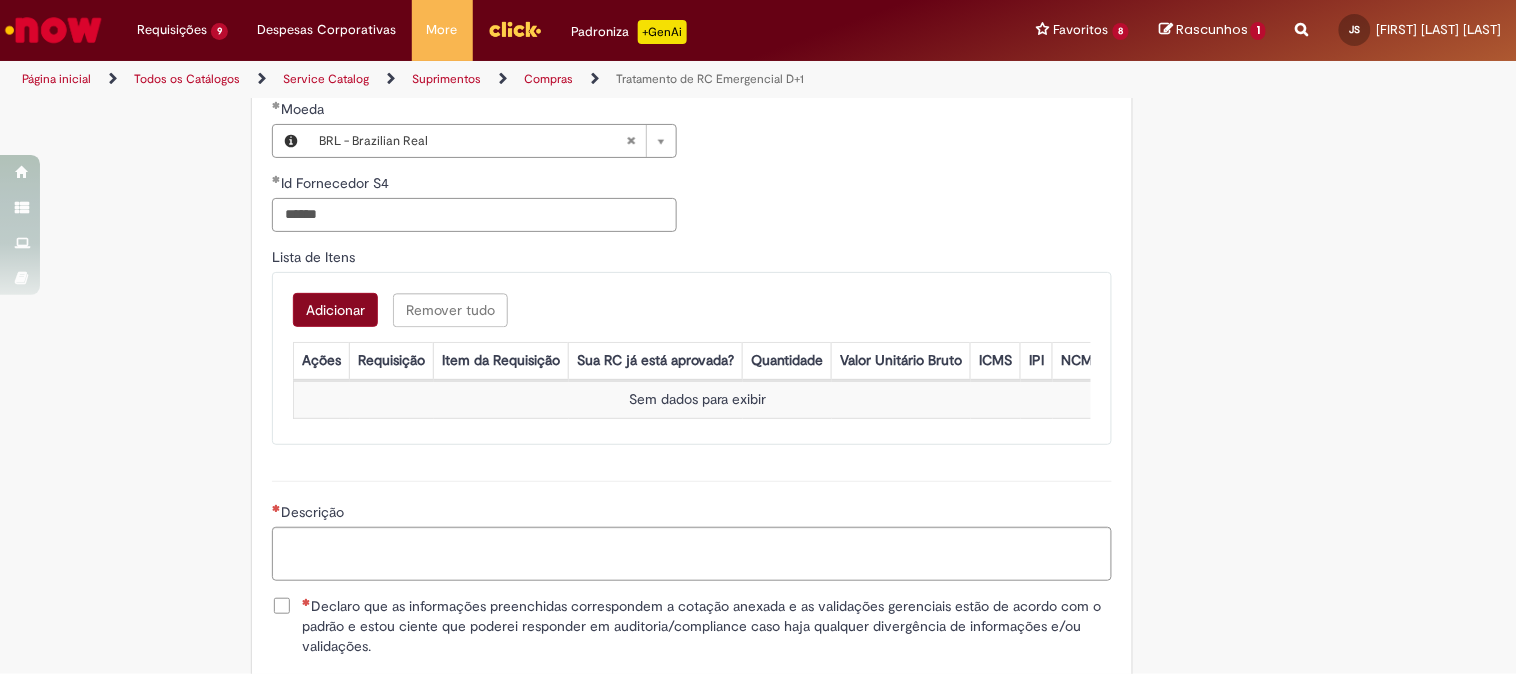 type on "******" 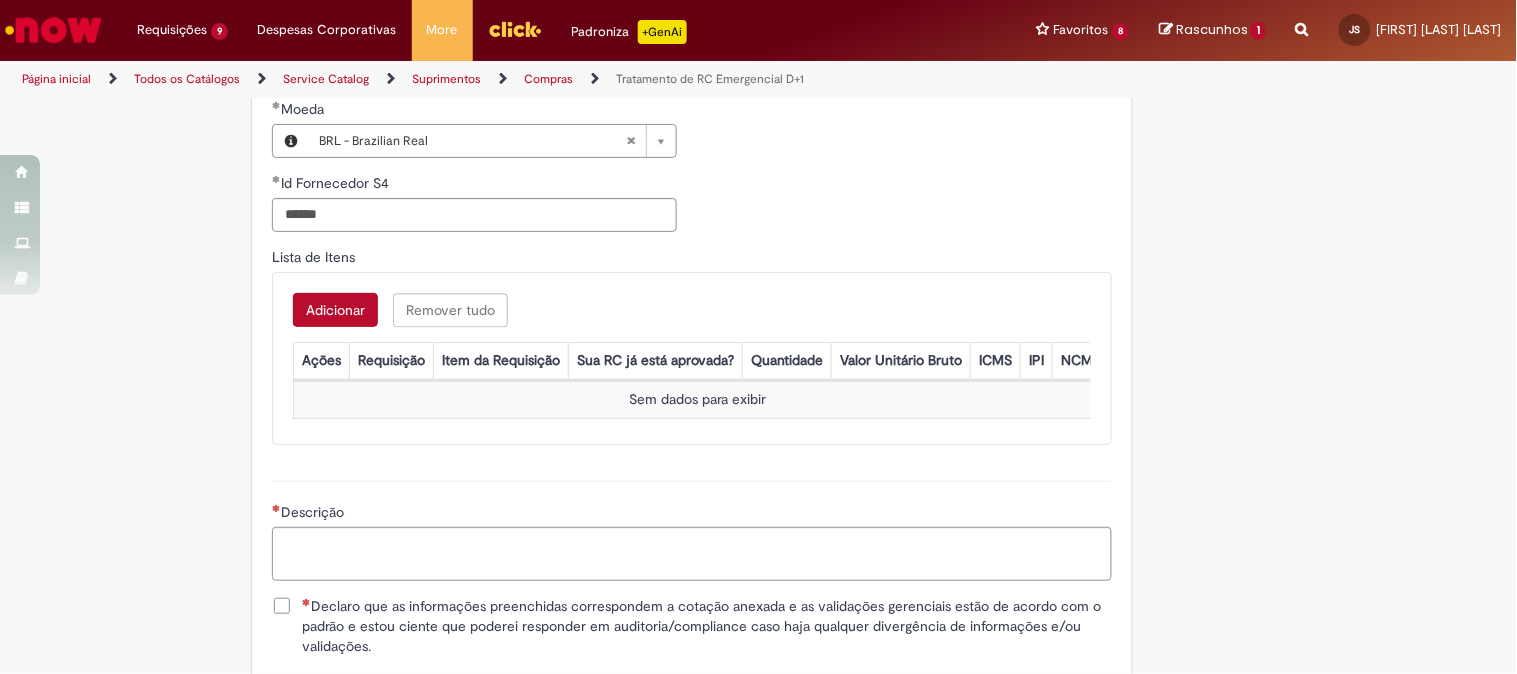 click on "Adicionar" at bounding box center [335, 310] 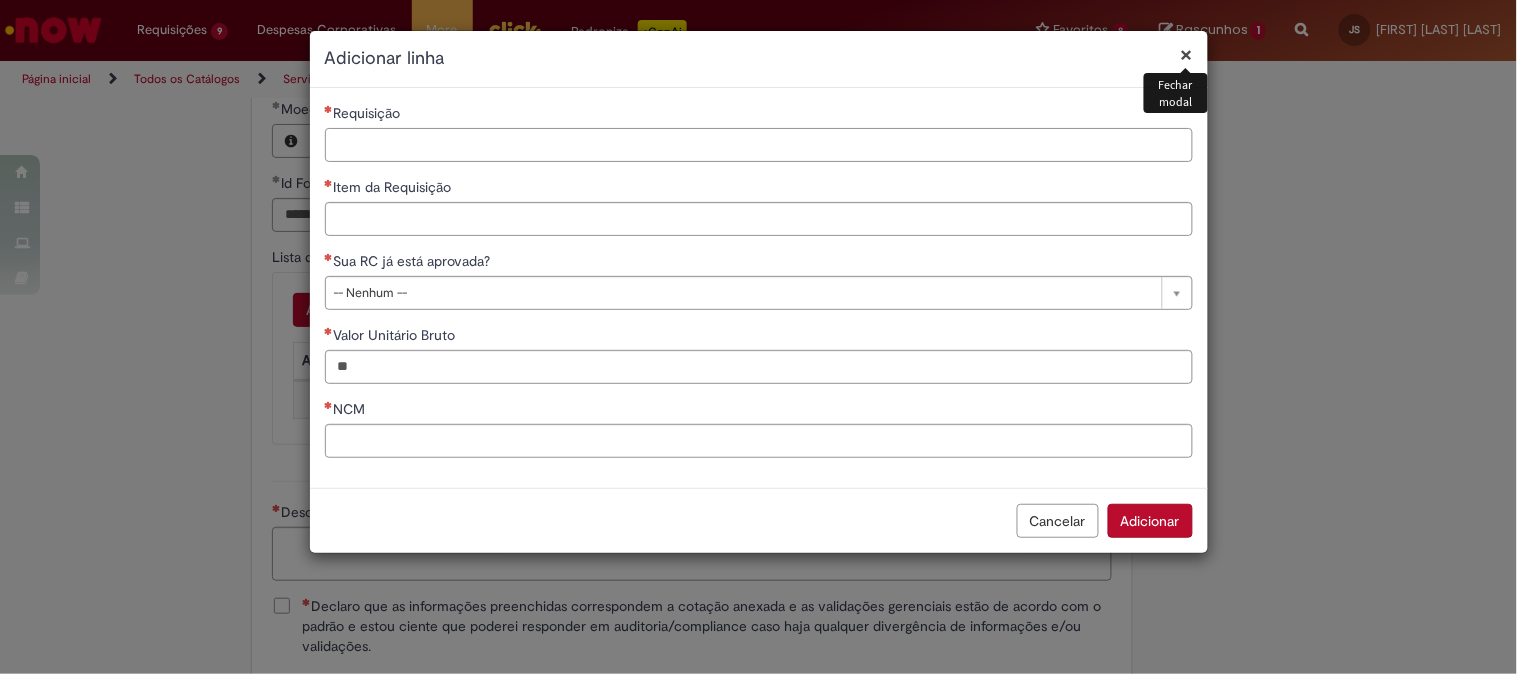 click on "Requisição" at bounding box center (759, 145) 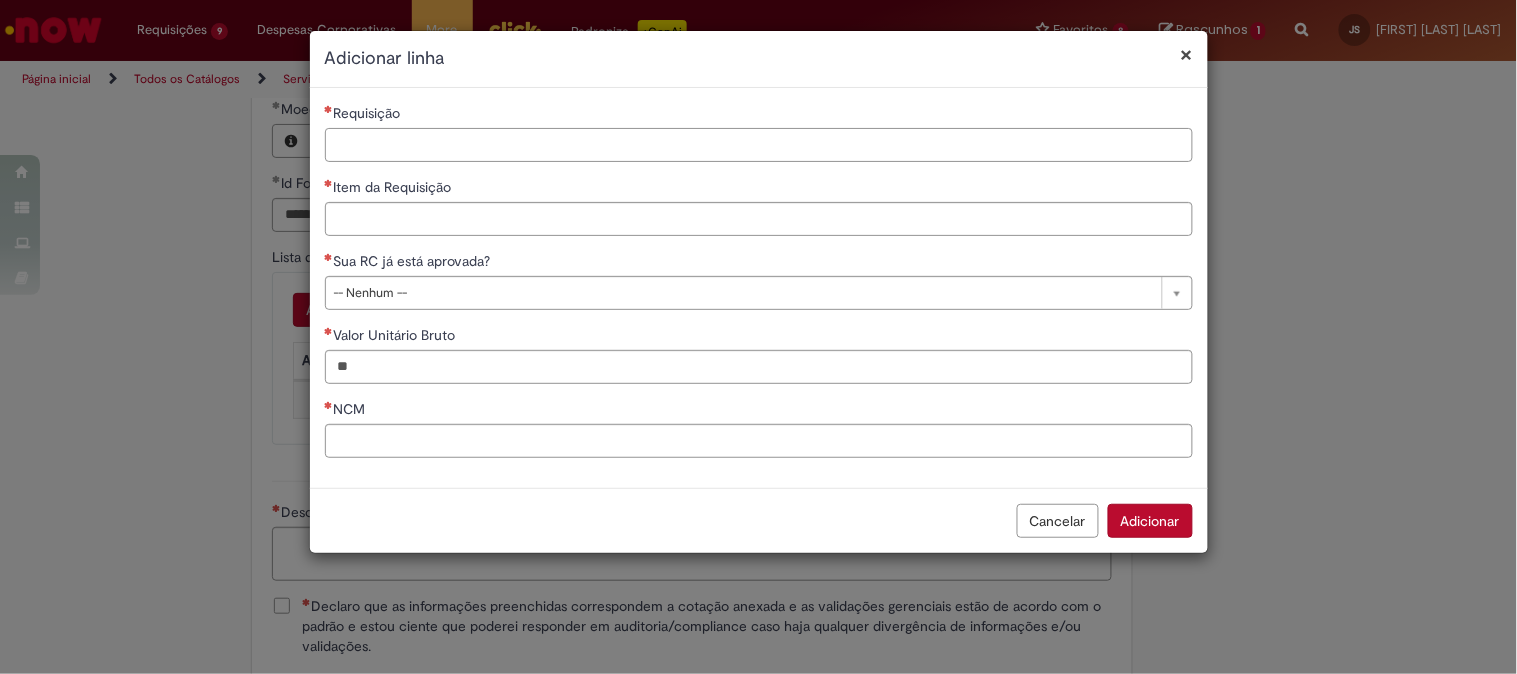paste on "**********" 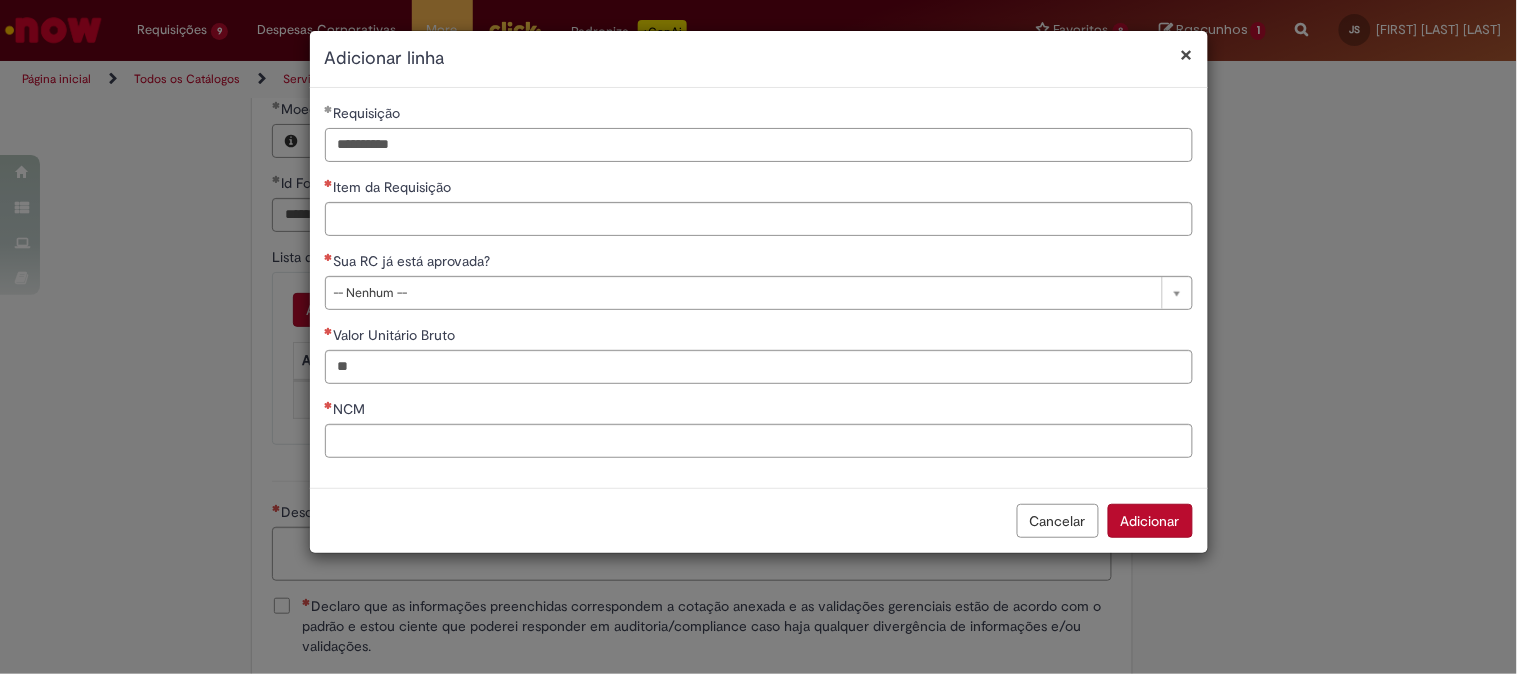 type on "**********" 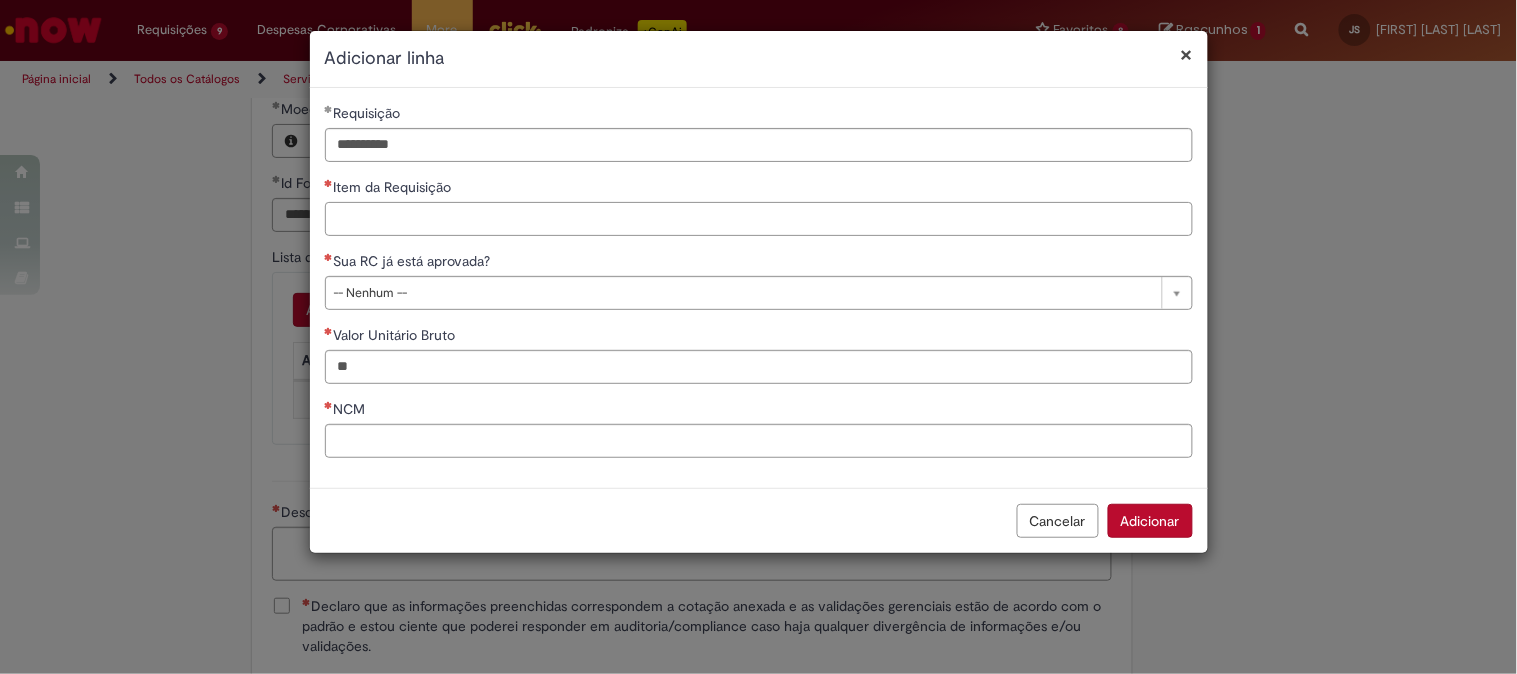 click on "Item da Requisição" at bounding box center (759, 219) 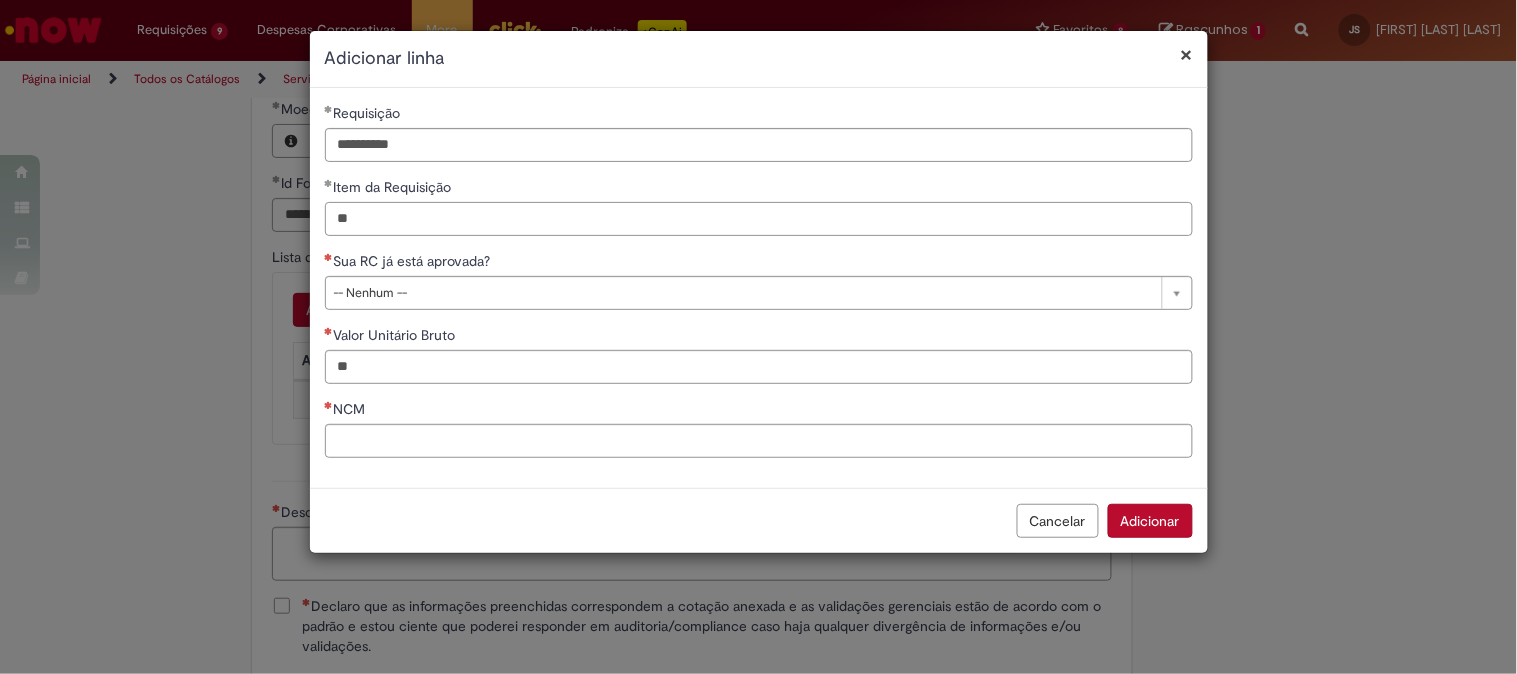 type on "**" 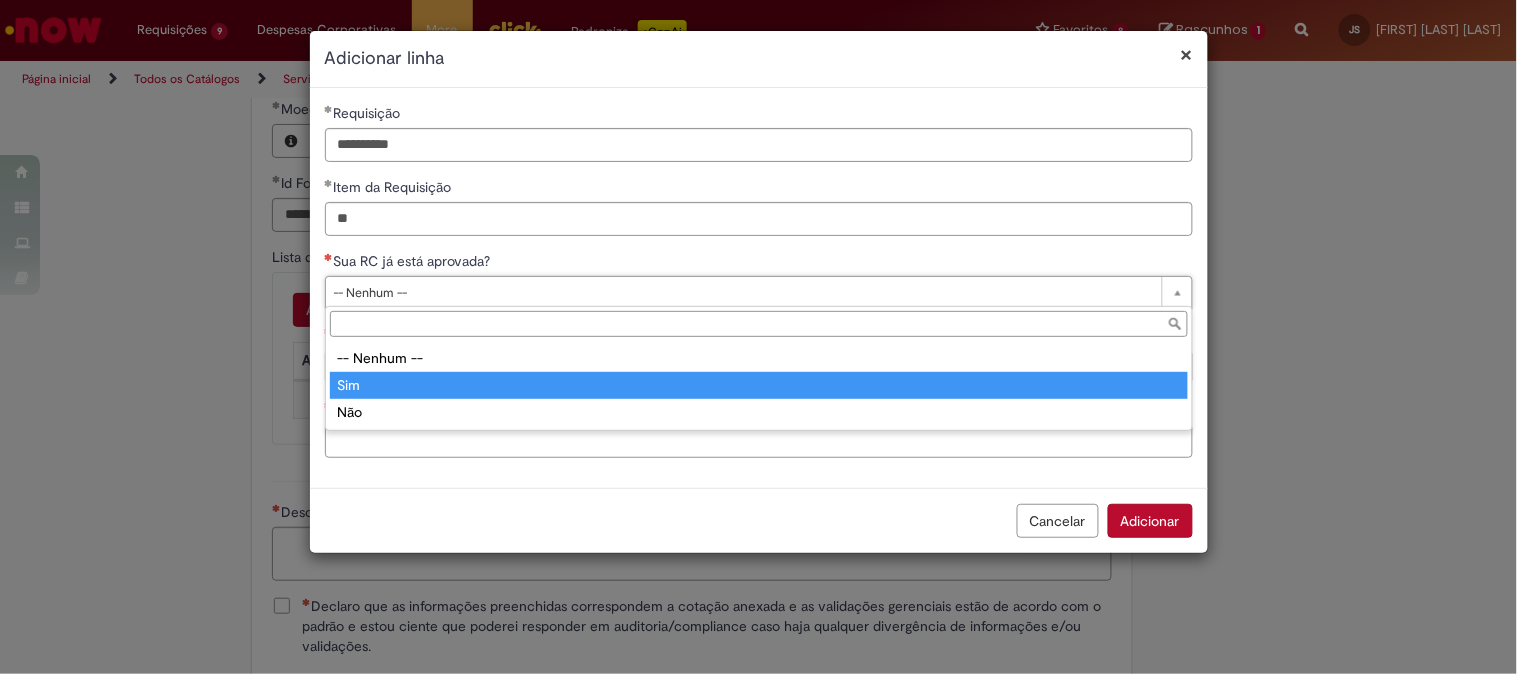 type on "***" 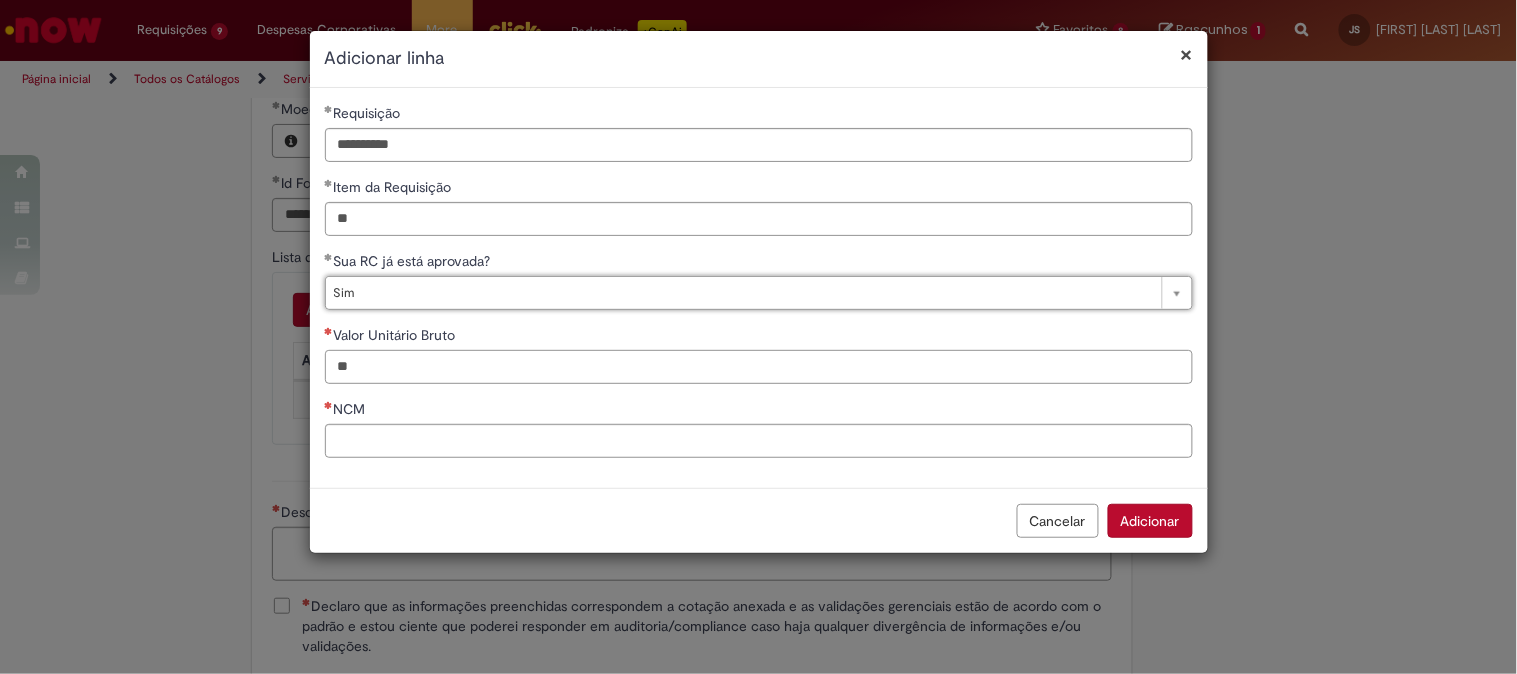 click on "Valor Unitário Bruto" at bounding box center (759, 367) 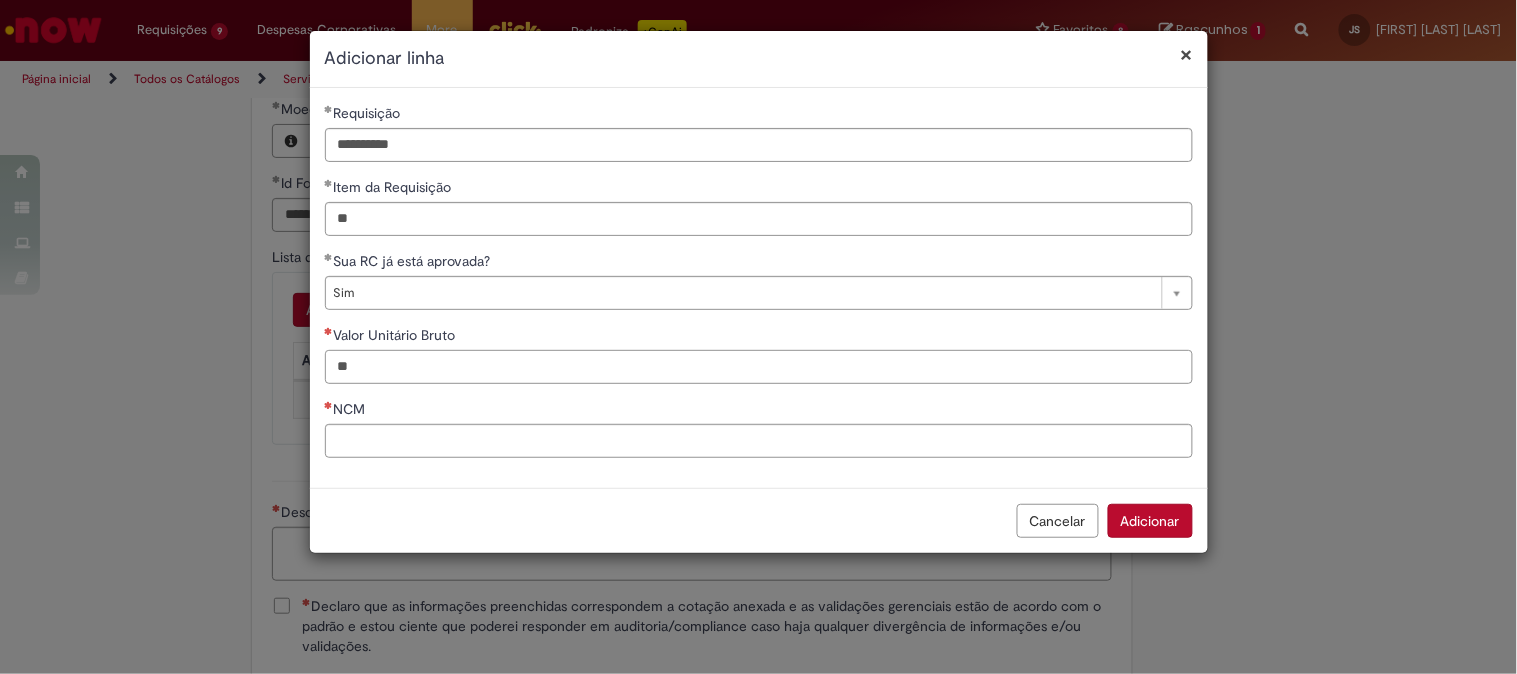 click on "Valor Unitário Bruto" at bounding box center (759, 367) 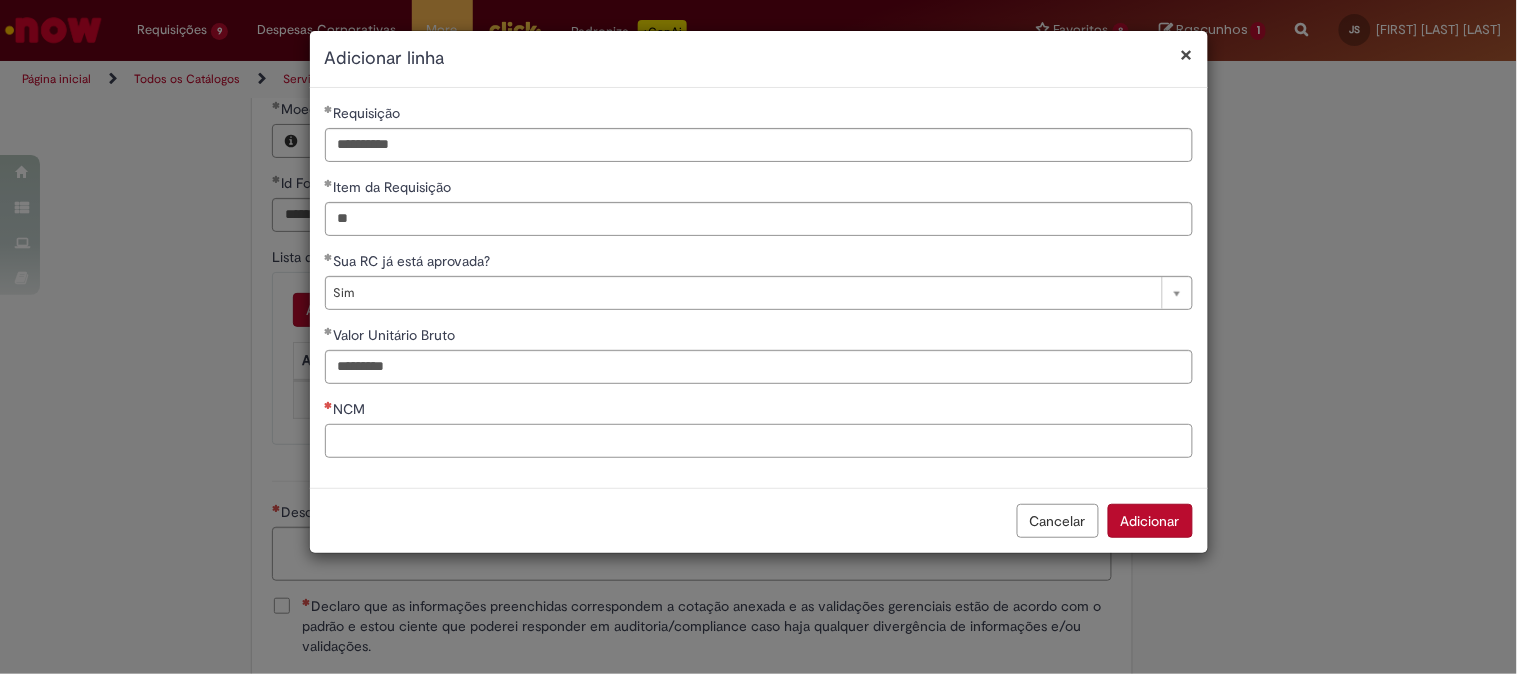 click on "NCM" at bounding box center [759, 441] 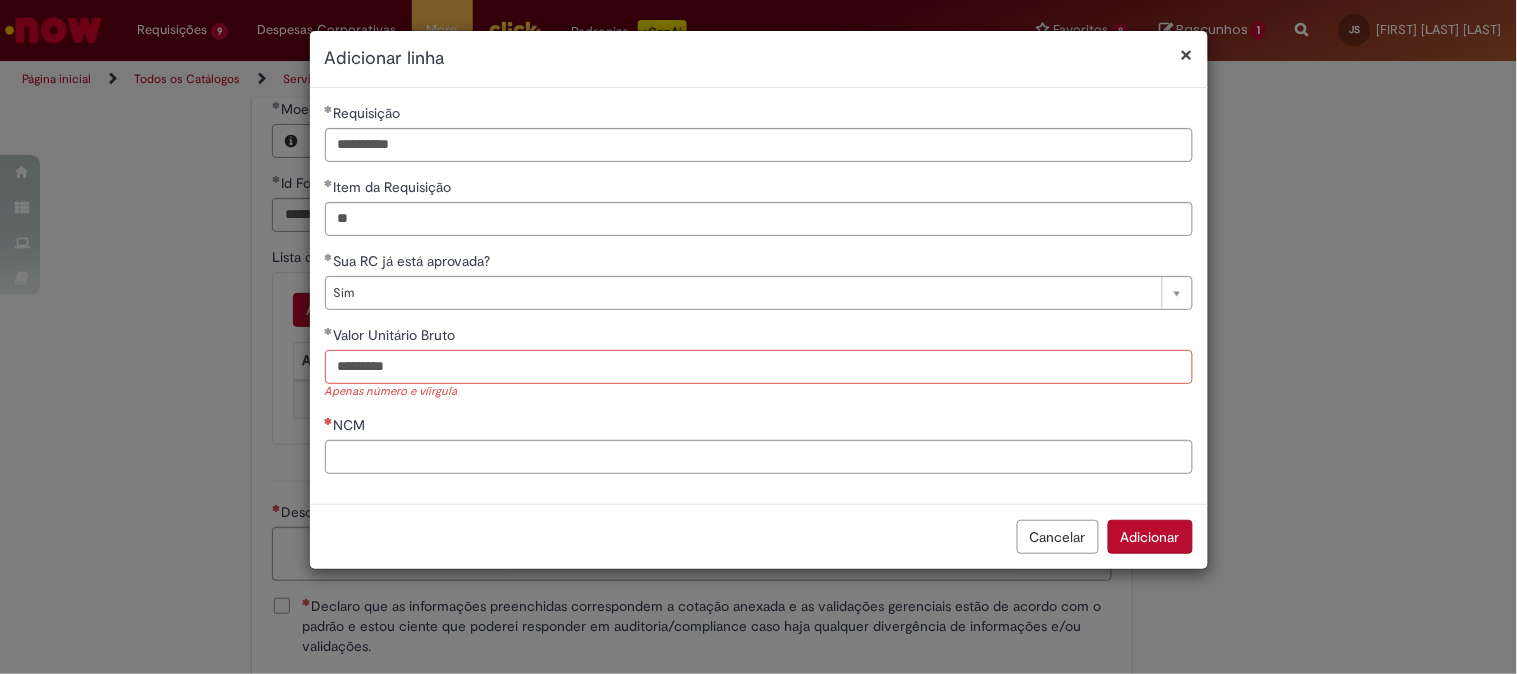 drag, startPoint x: 452, startPoint y: 382, endPoint x: 392, endPoint y: 375, distance: 60.40695 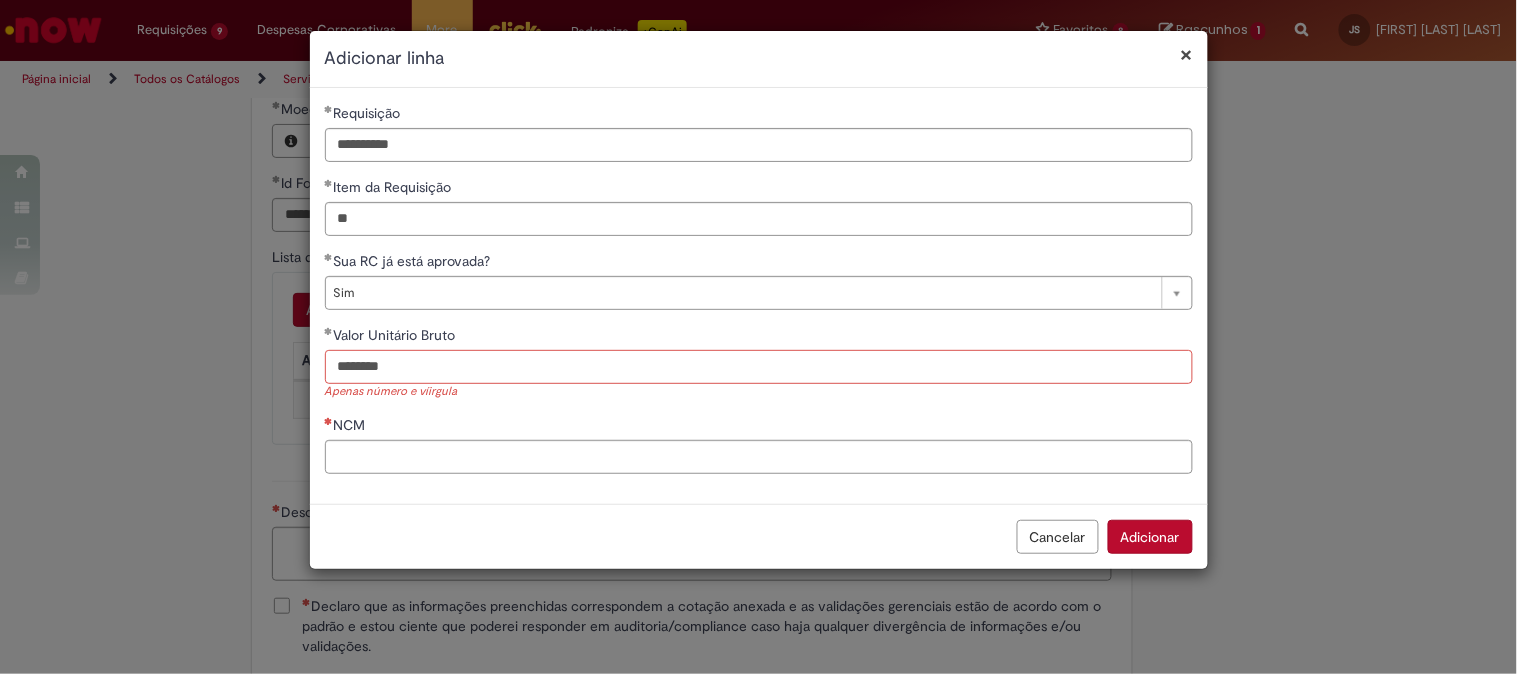 type on "********" 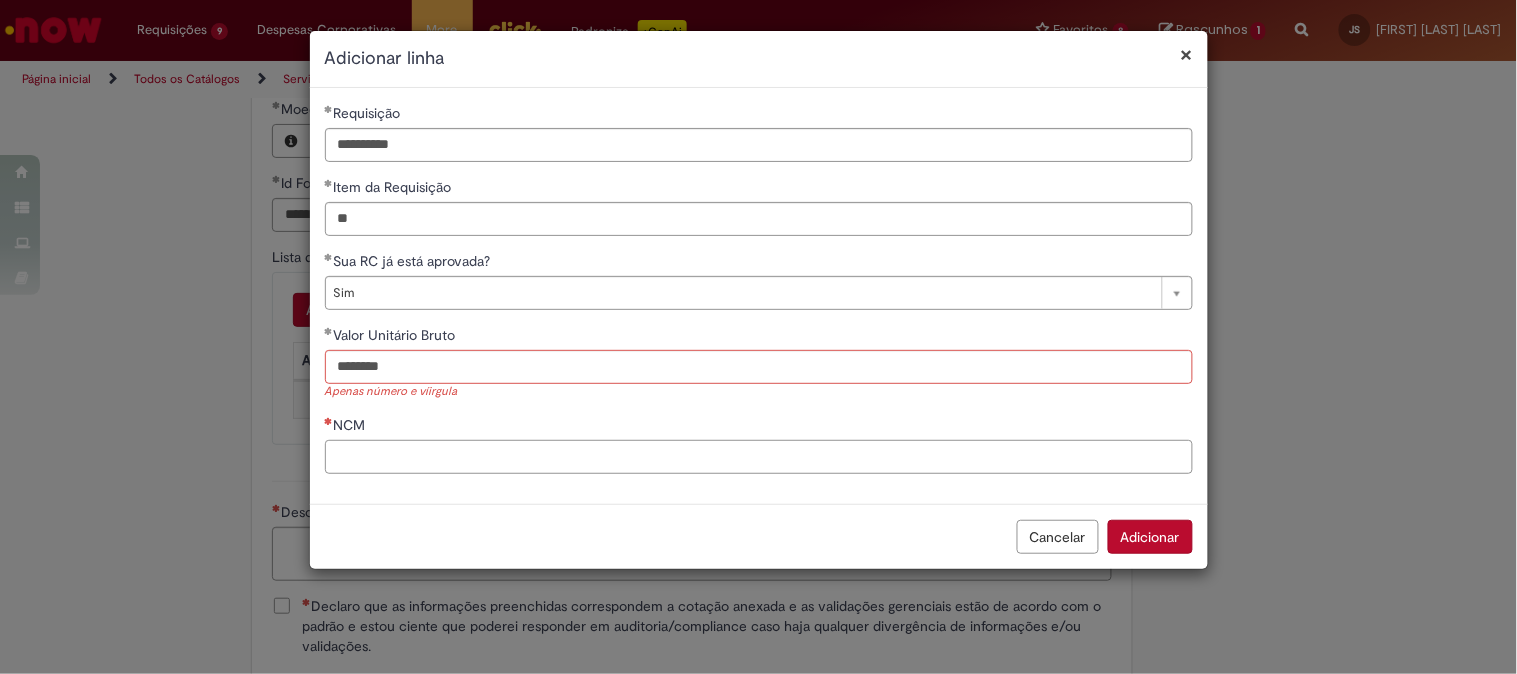 click on "NCM" at bounding box center (759, 457) 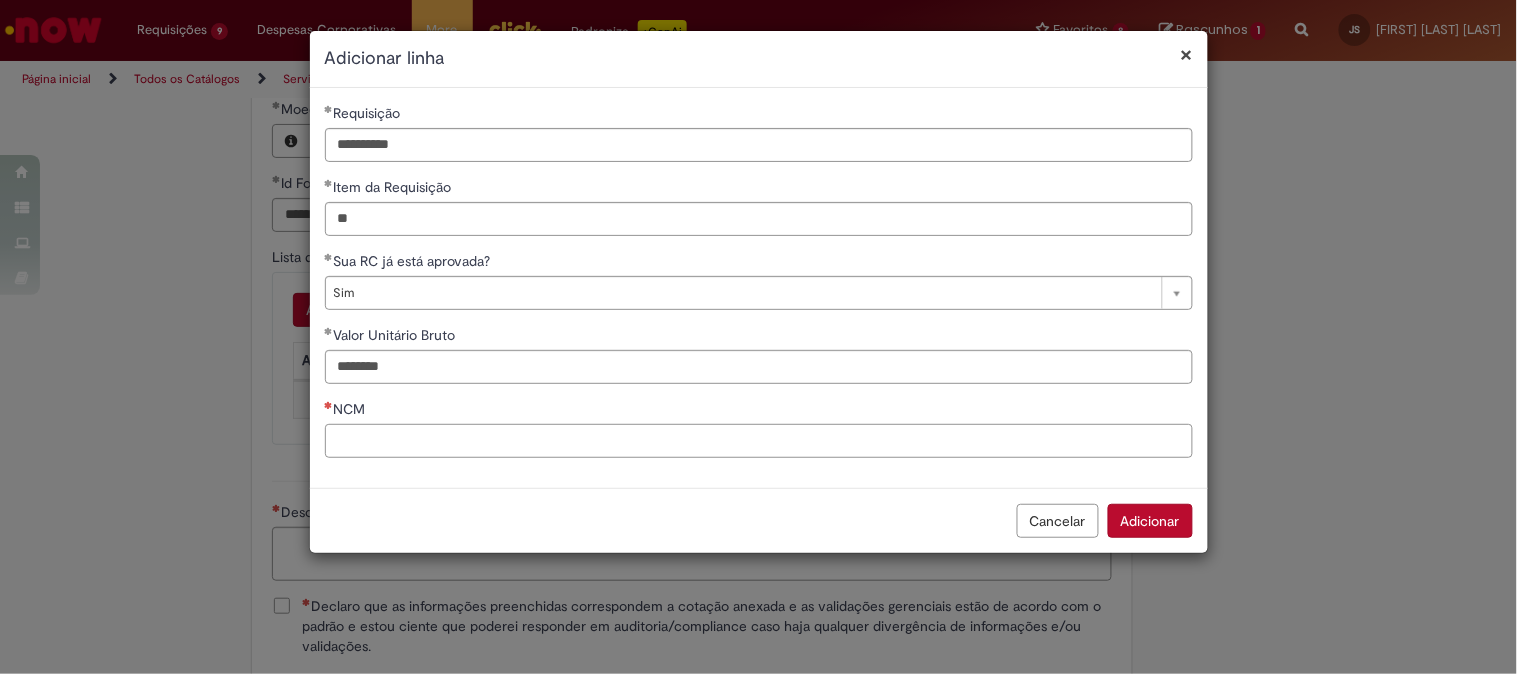 paste on "**********" 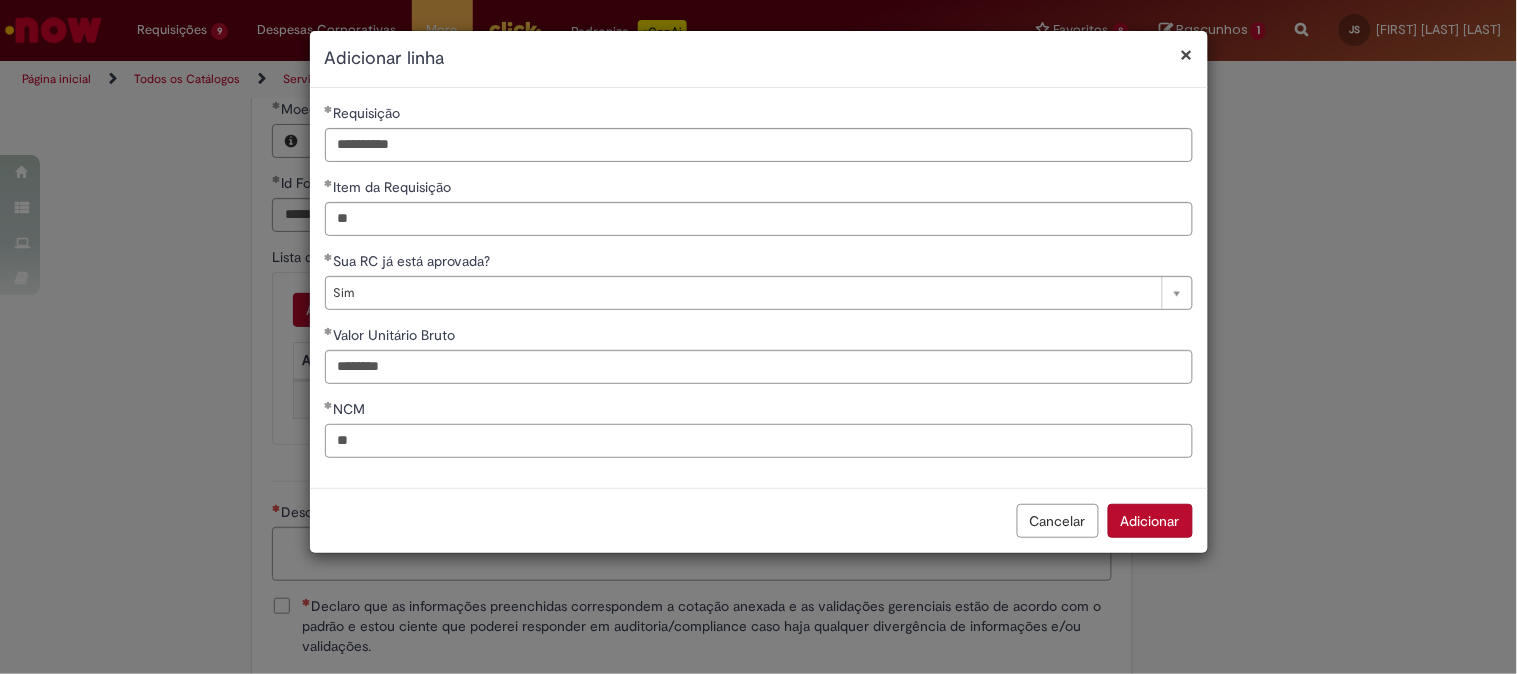 type on "*" 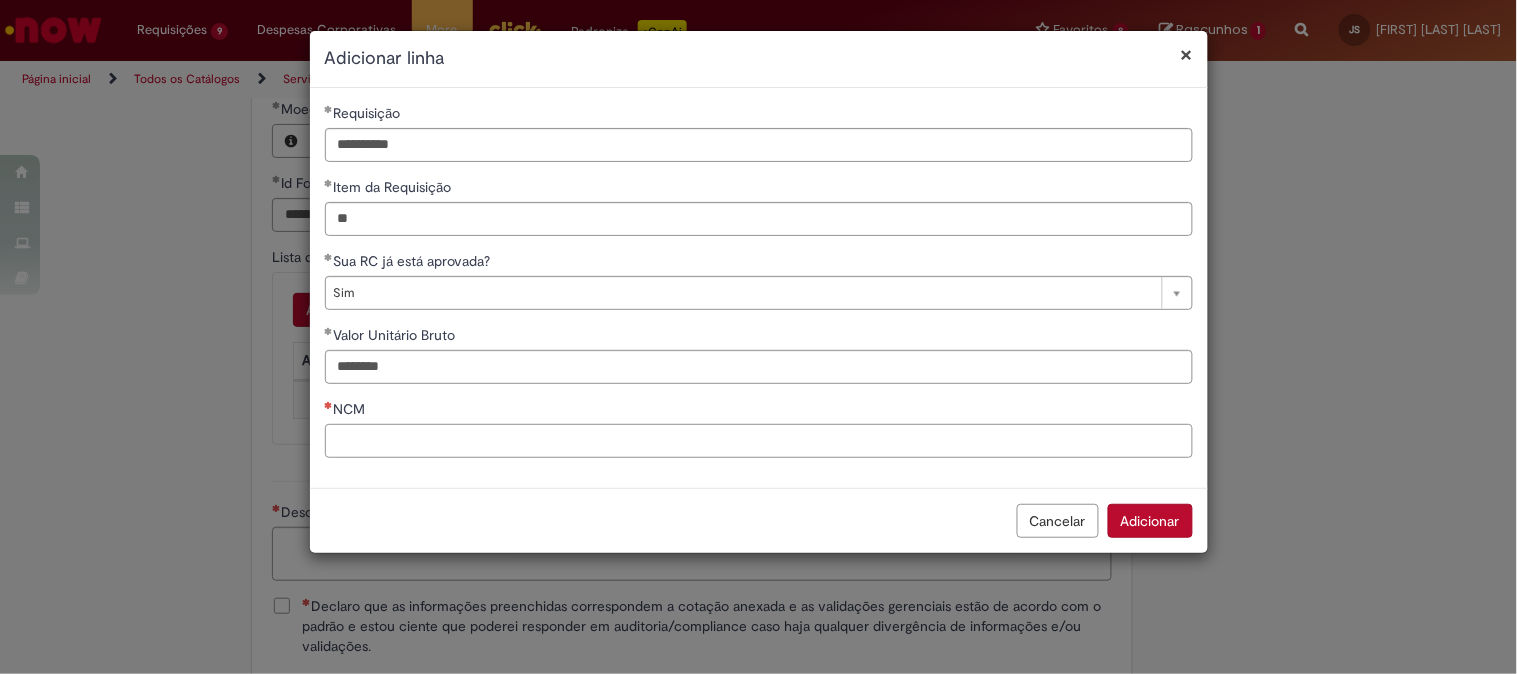 paste on "**********" 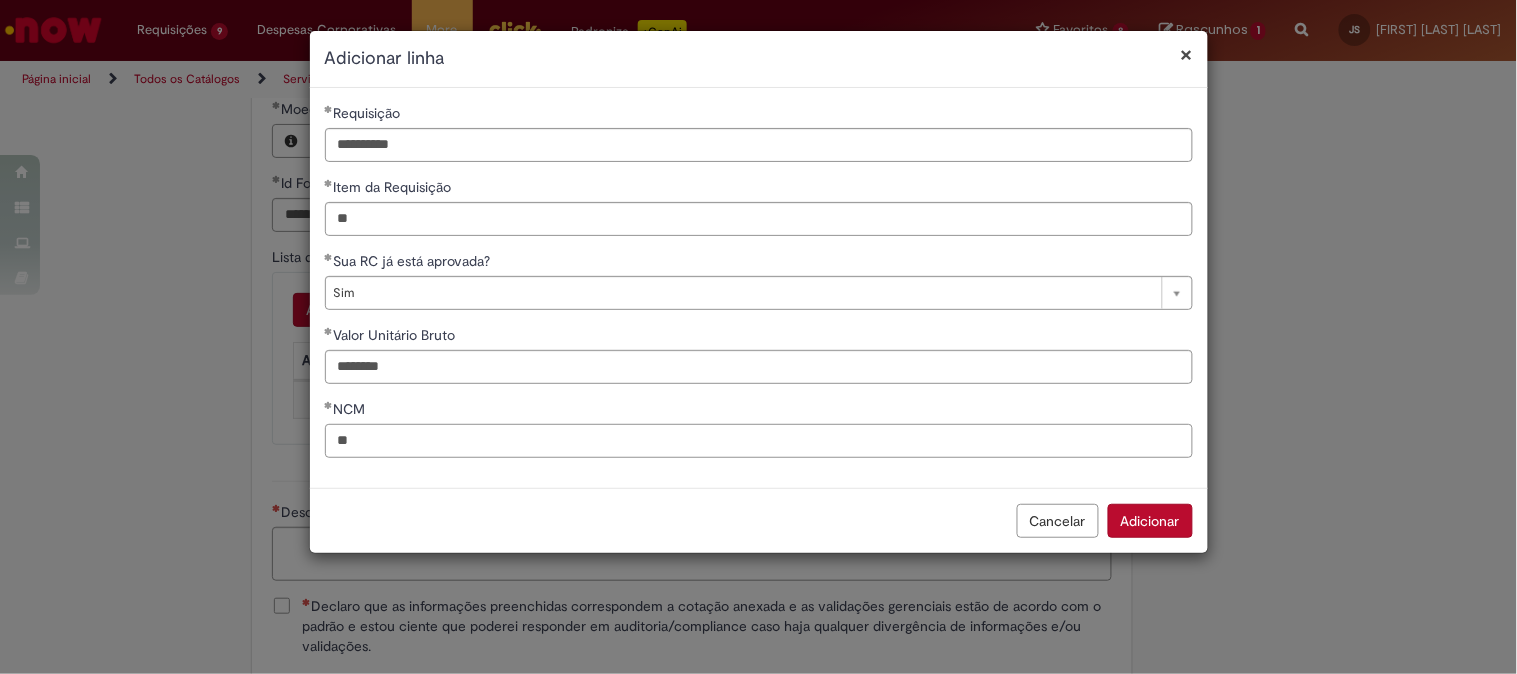 type on "*" 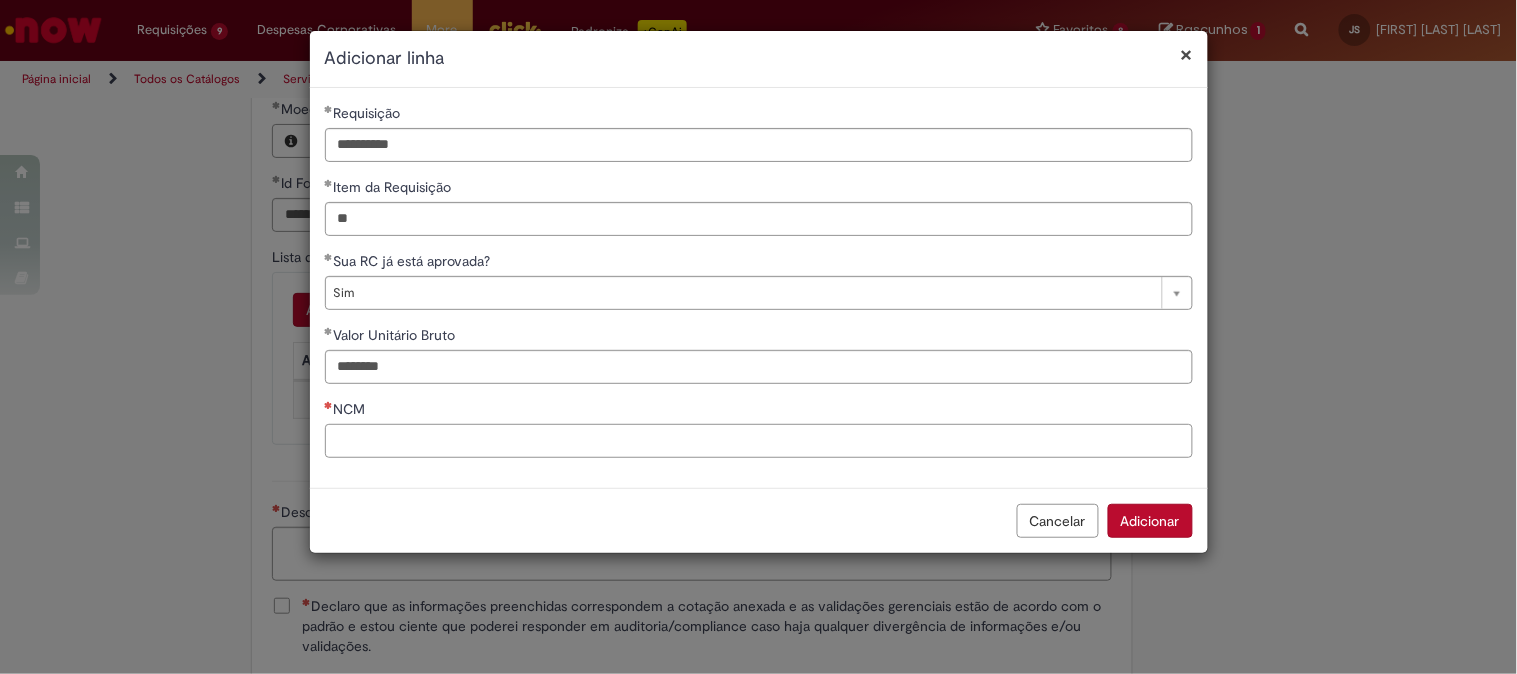 paste on "**********" 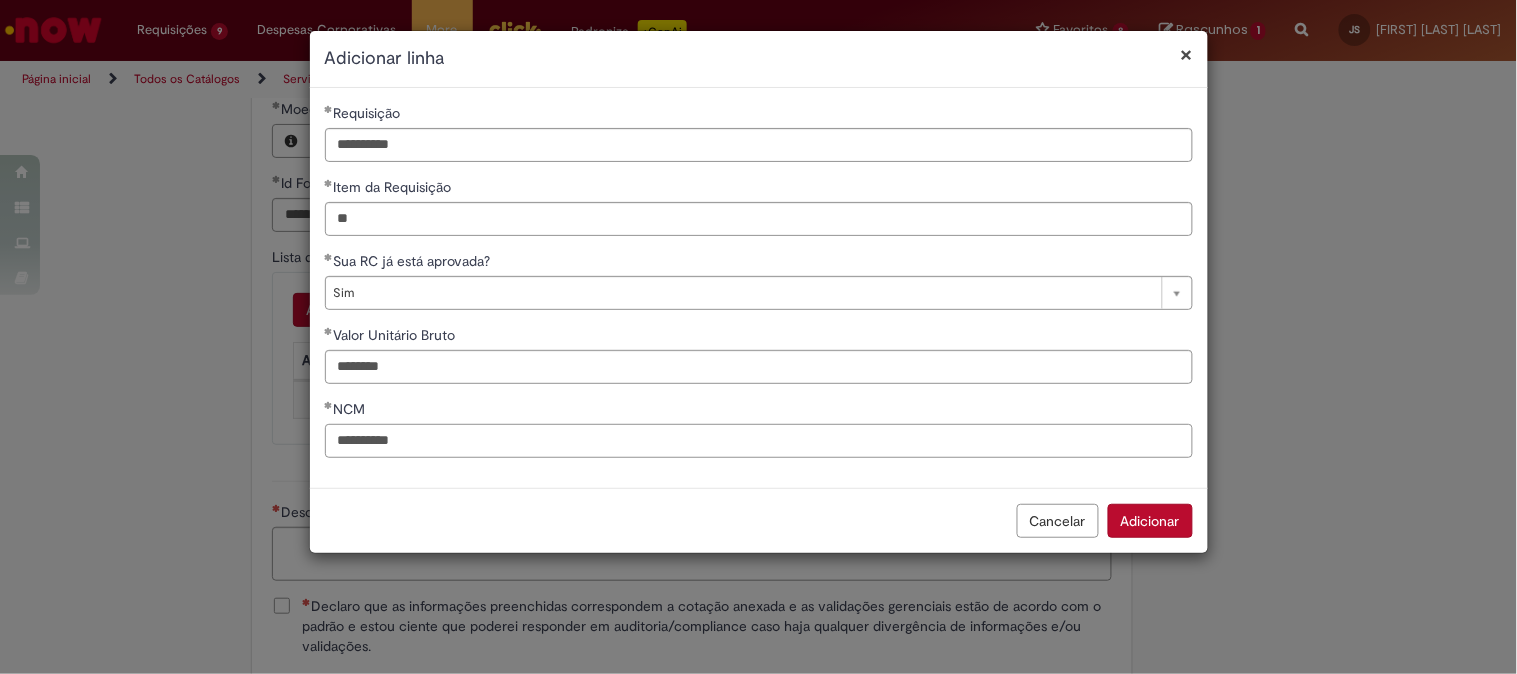 click on "**********" at bounding box center [759, 441] 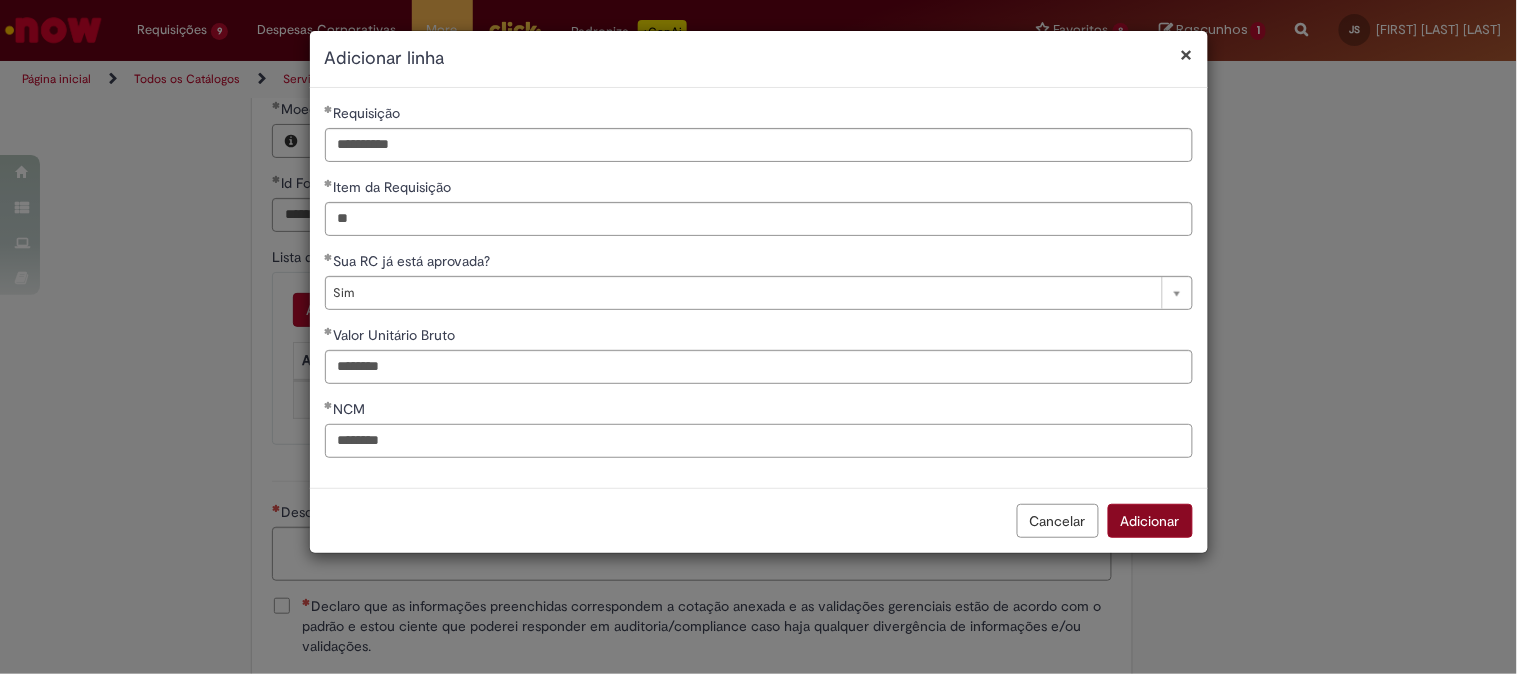 type on "********" 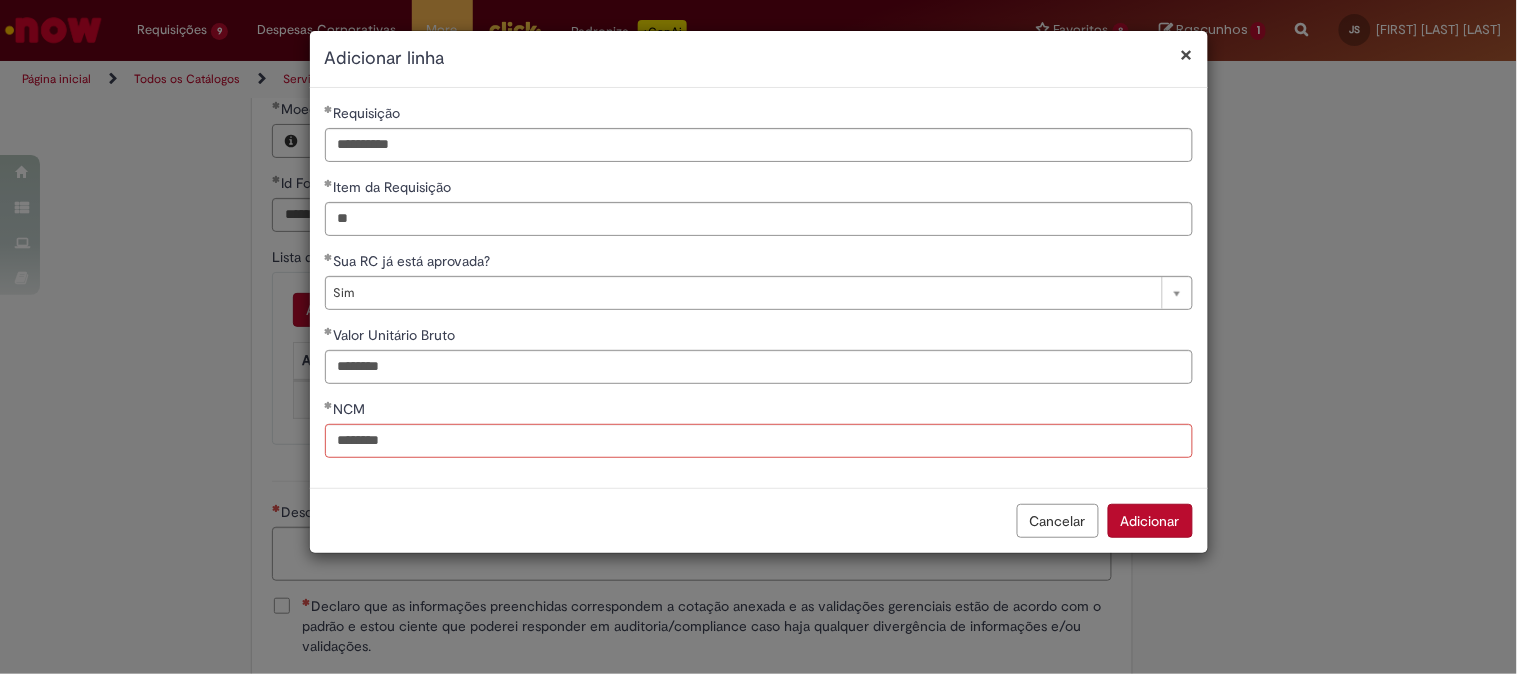 click on "Adicionar" at bounding box center [1150, 521] 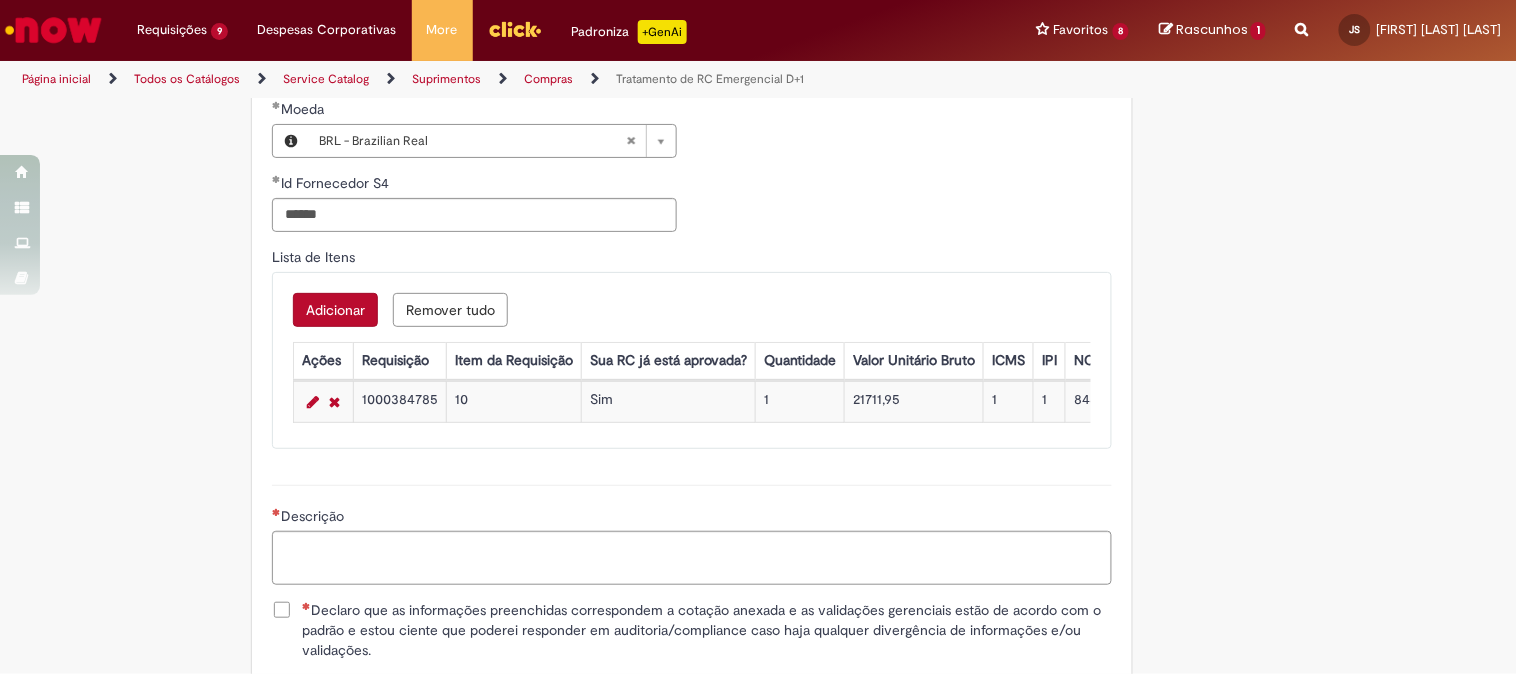 click on "Declaro que as informações preenchidas correspondem a cotação anexada e as validações gerenciais estão de acordo com o padrão e estou ciente que poderei responder em auditoria/compliance caso haja qualquer divergência de informações e/ou validações." at bounding box center [707, 630] 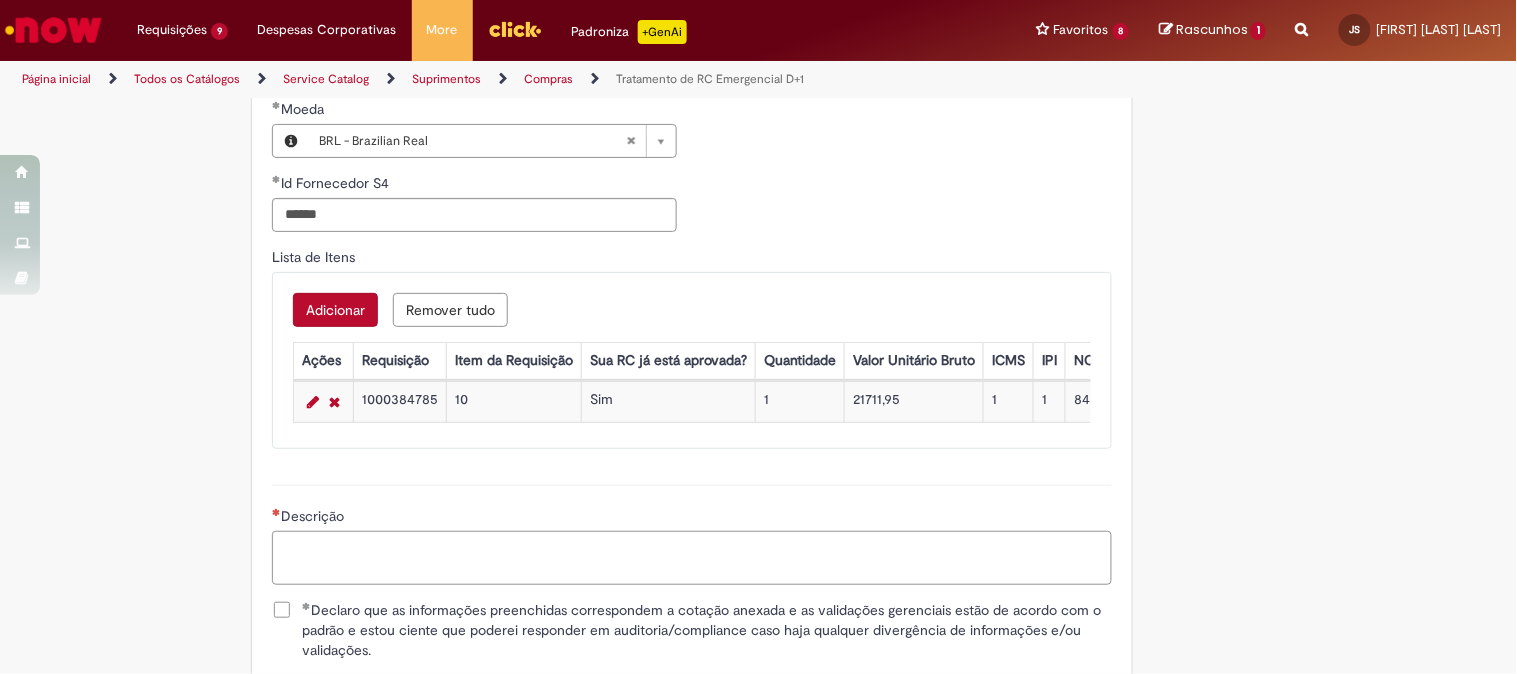 click on "Descrição" at bounding box center [692, 558] 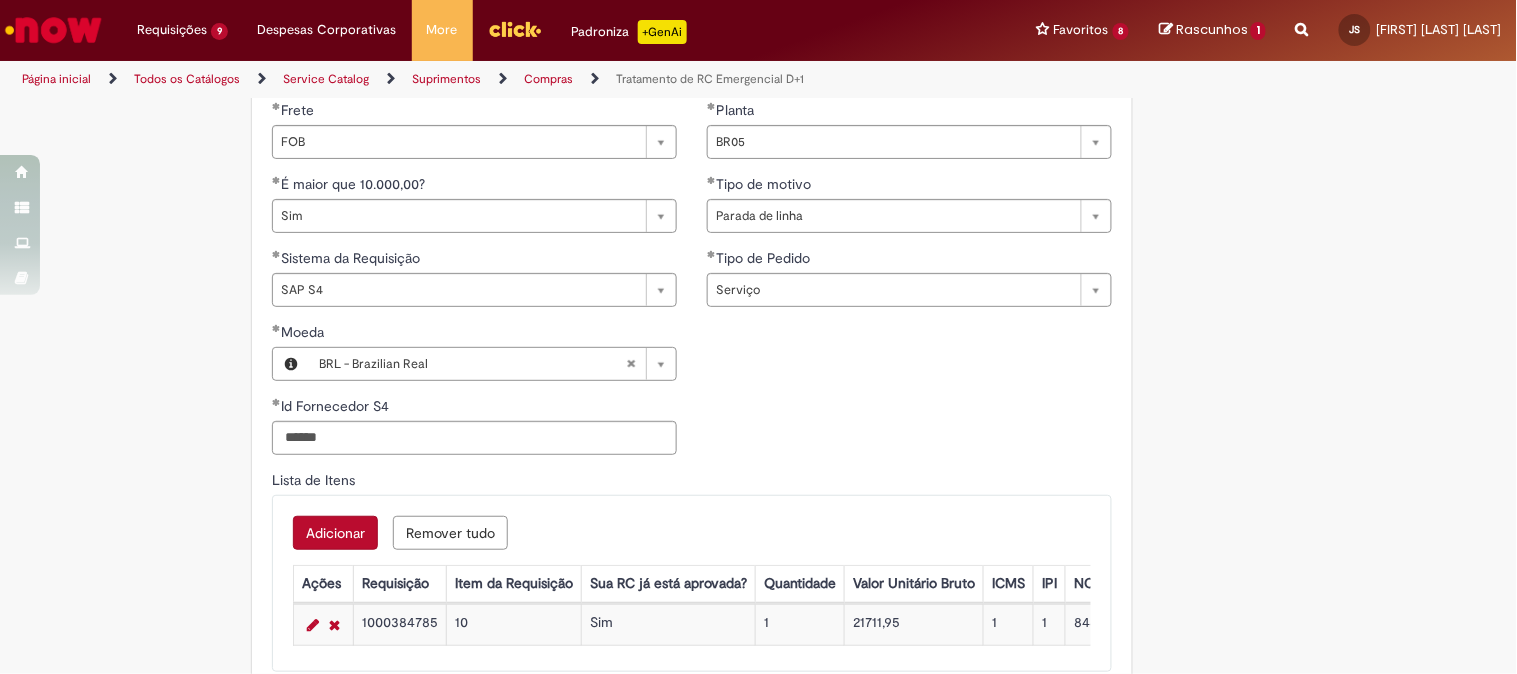 scroll, scrollTop: 1111, scrollLeft: 0, axis: vertical 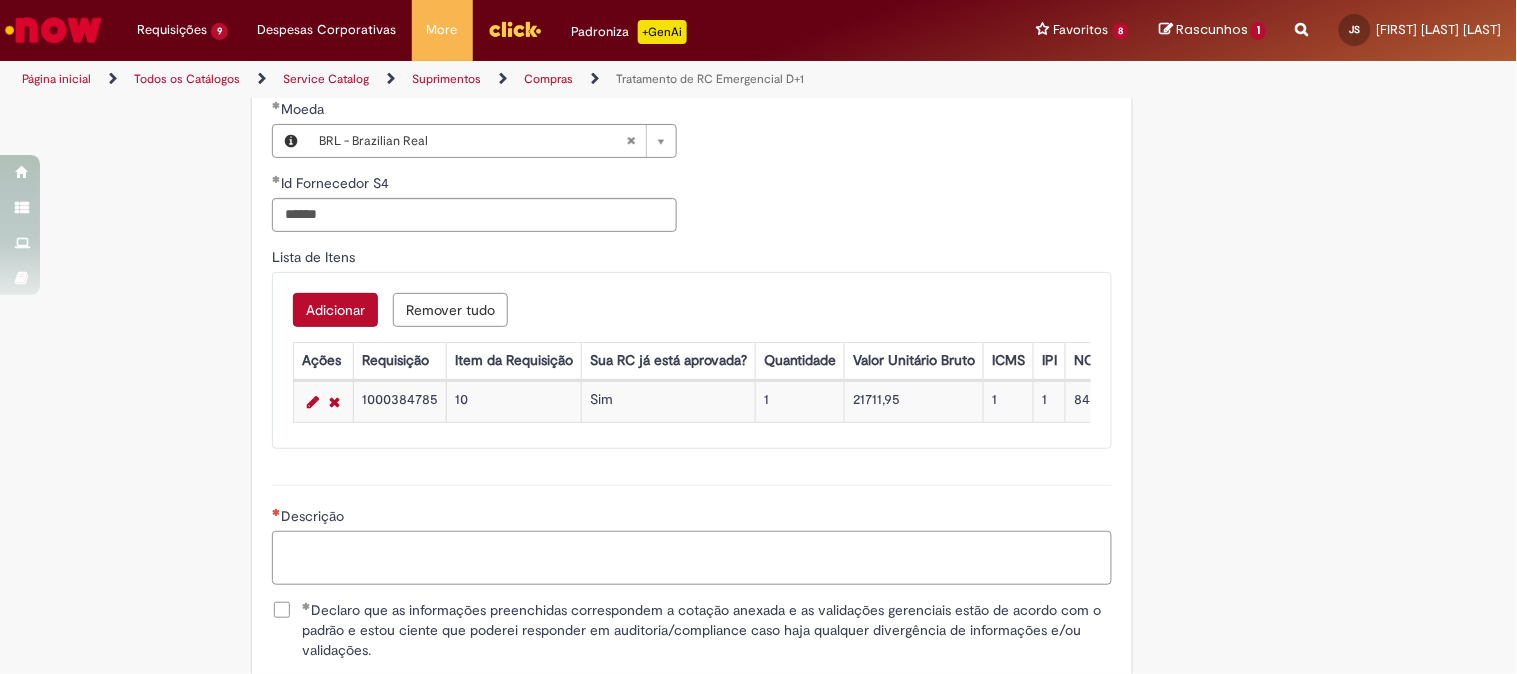 click on "Descrição" at bounding box center [692, 558] 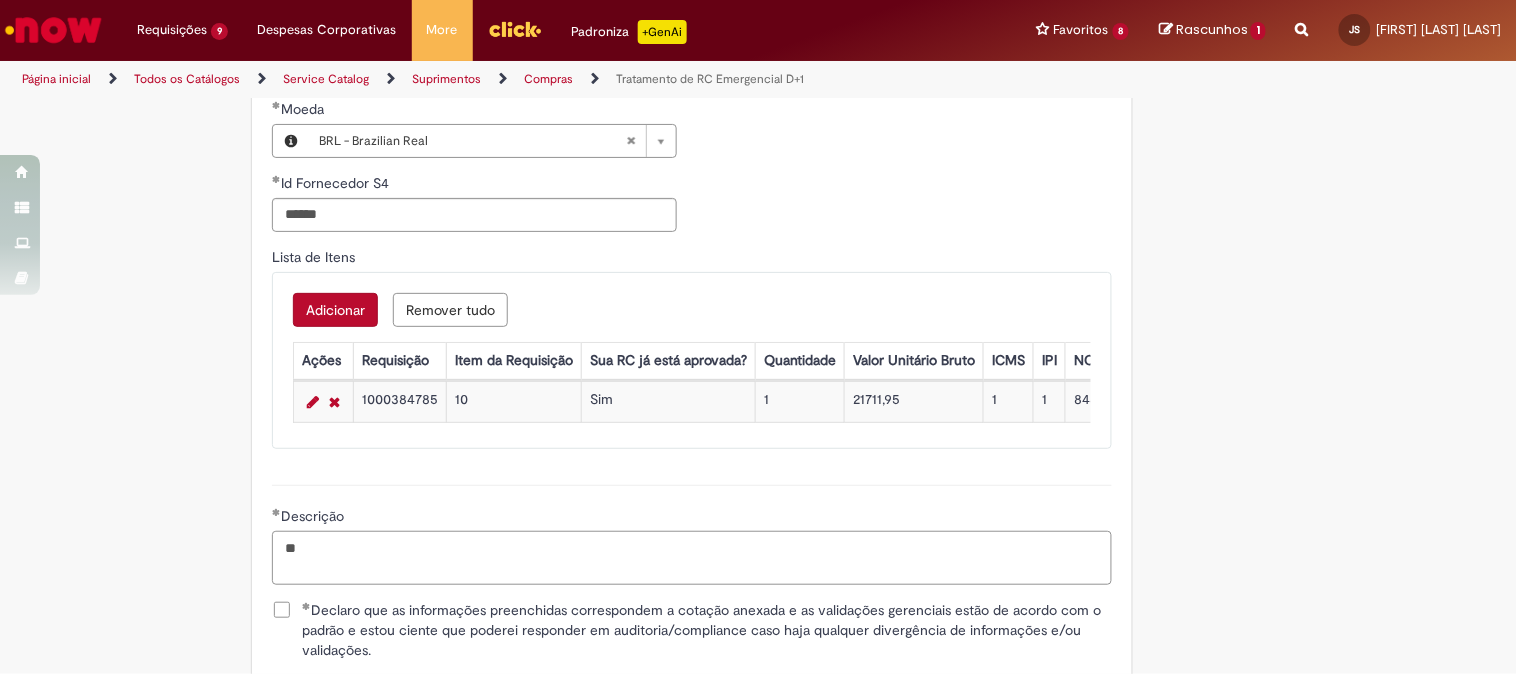 type on "*" 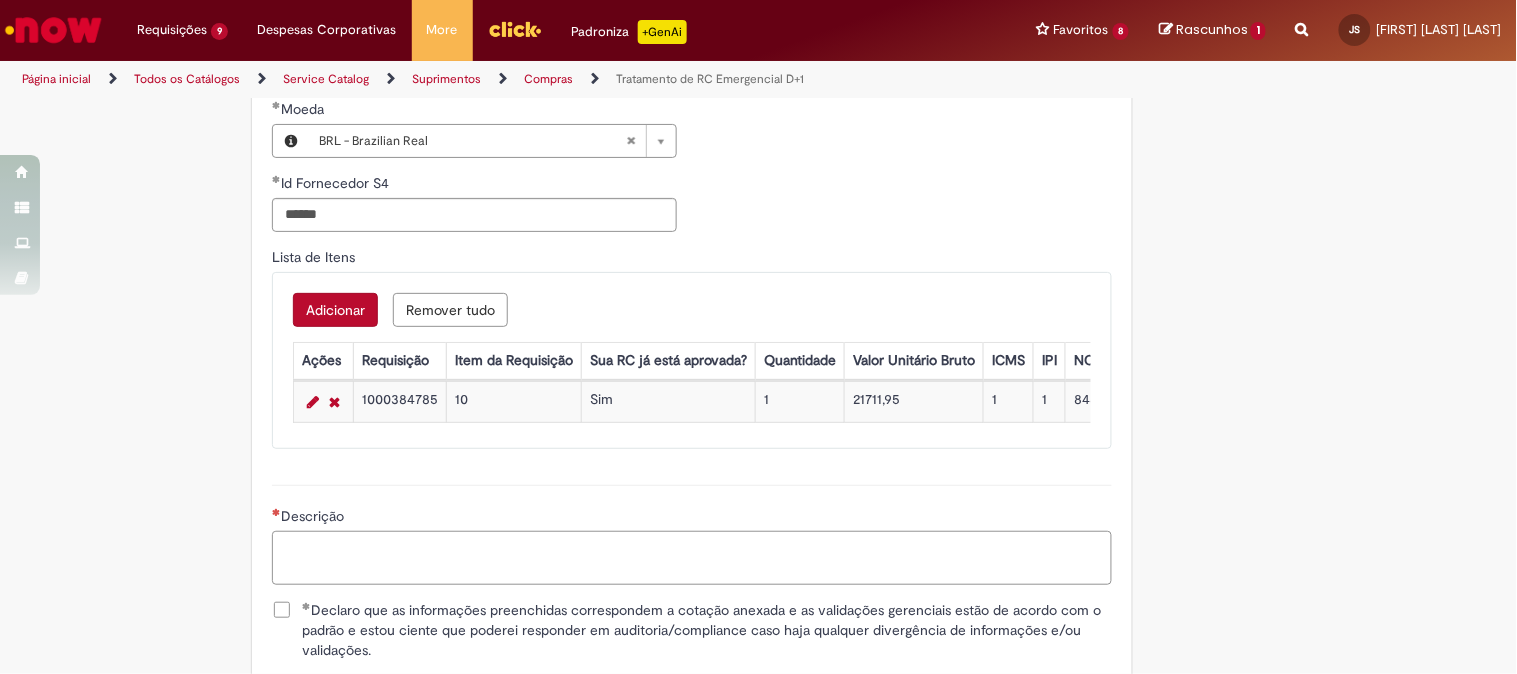 click on "Descrição" at bounding box center [692, 558] 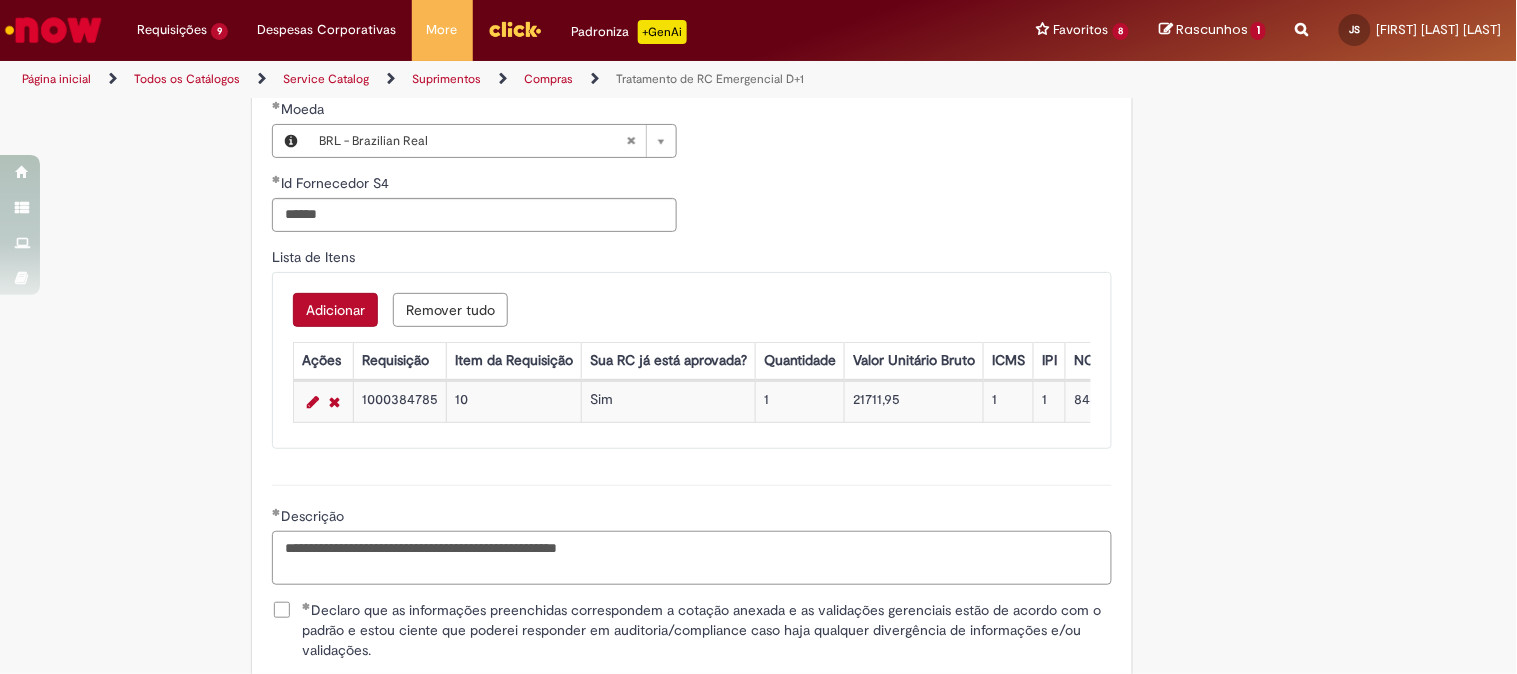 scroll, scrollTop: 1383, scrollLeft: 0, axis: vertical 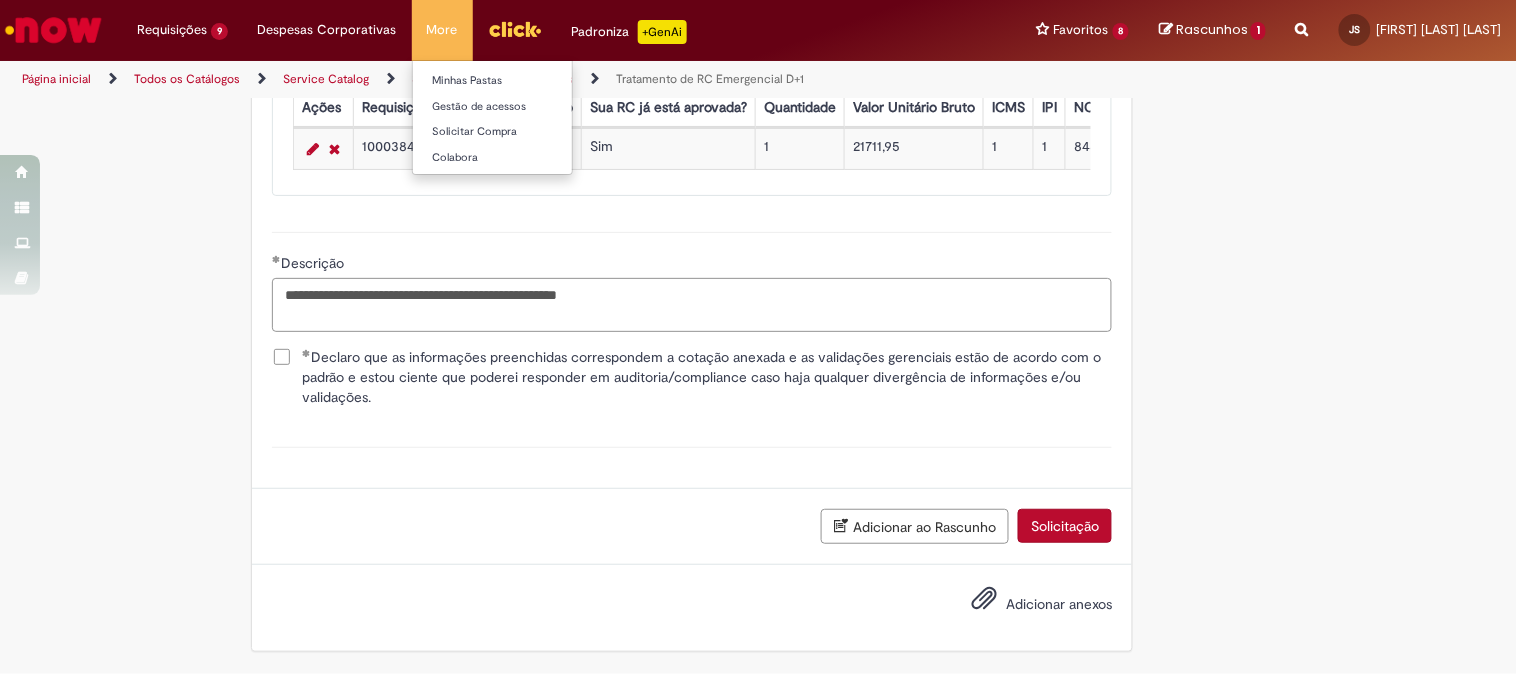 type on "**********" 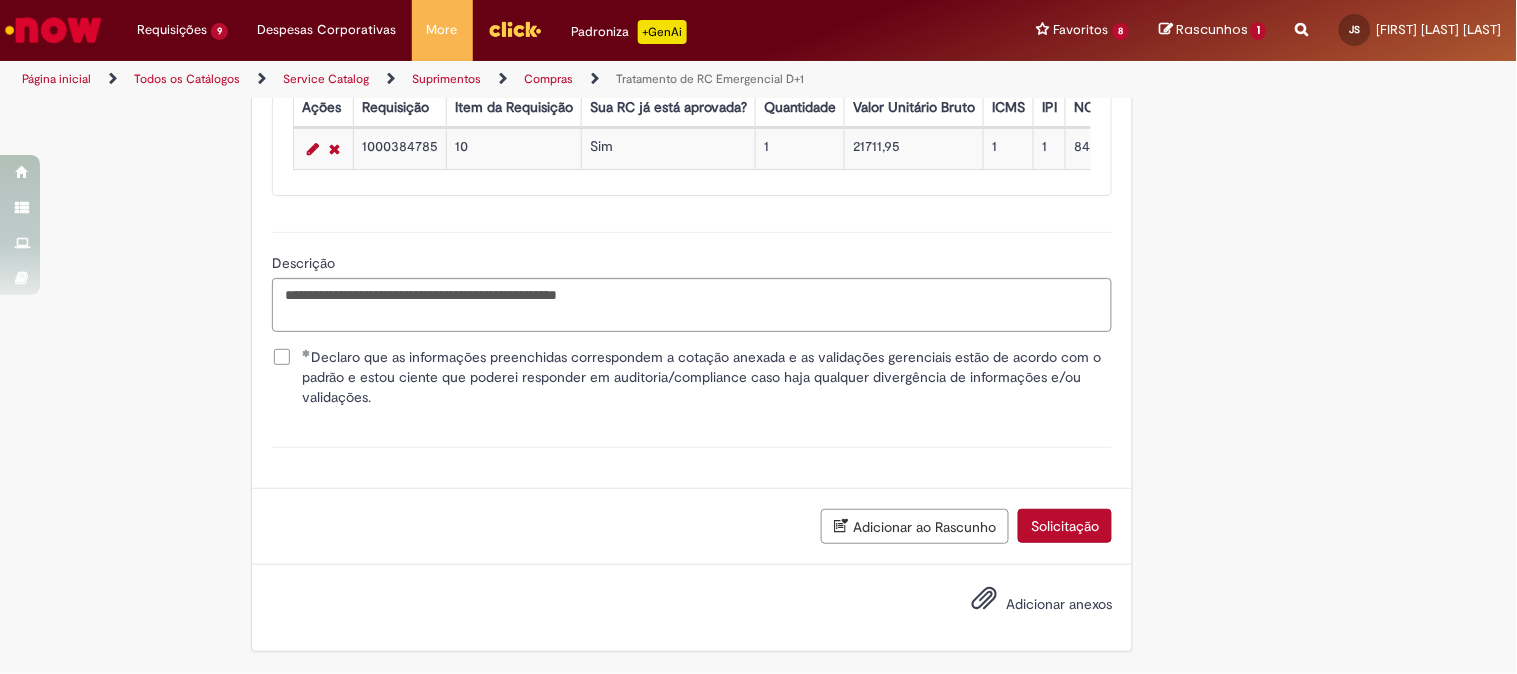 click on "Adicionar anexos" at bounding box center [1059, 604] 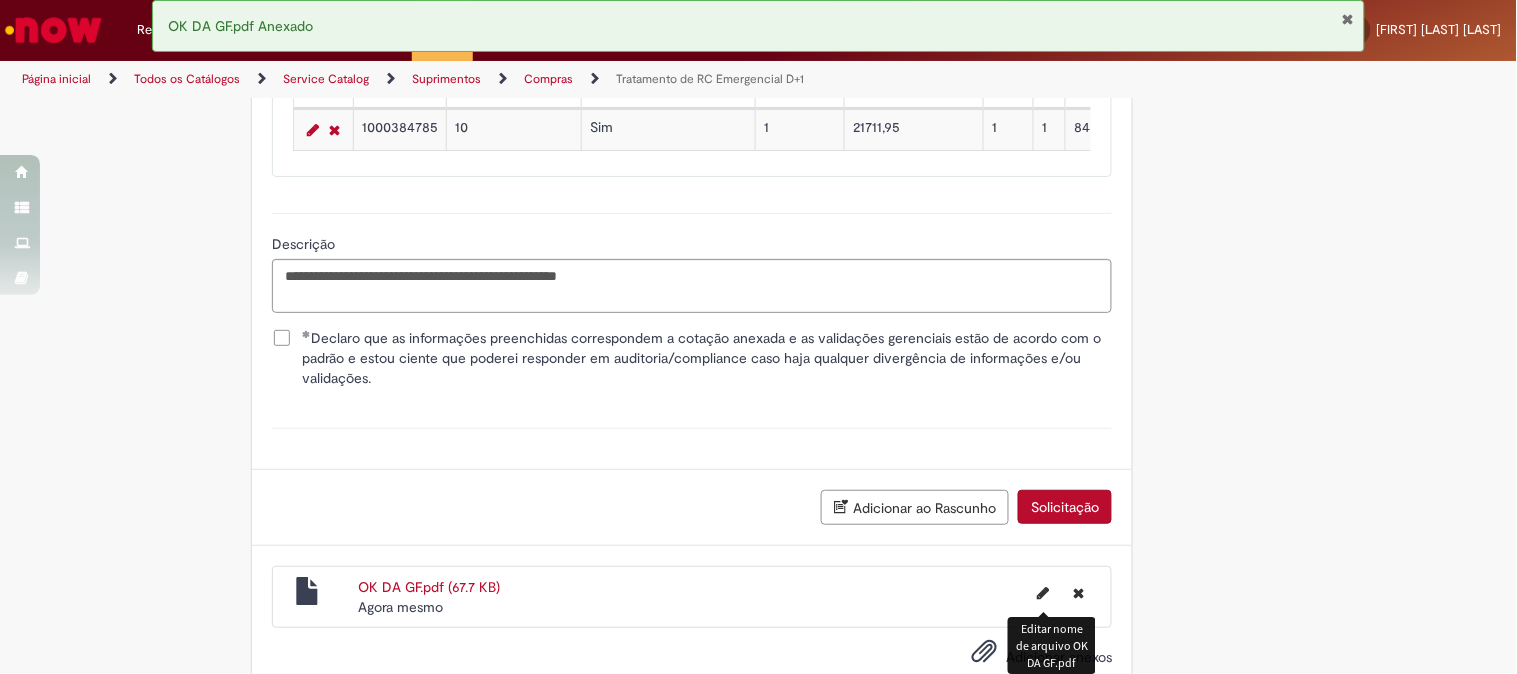scroll, scrollTop: 1455, scrollLeft: 0, axis: vertical 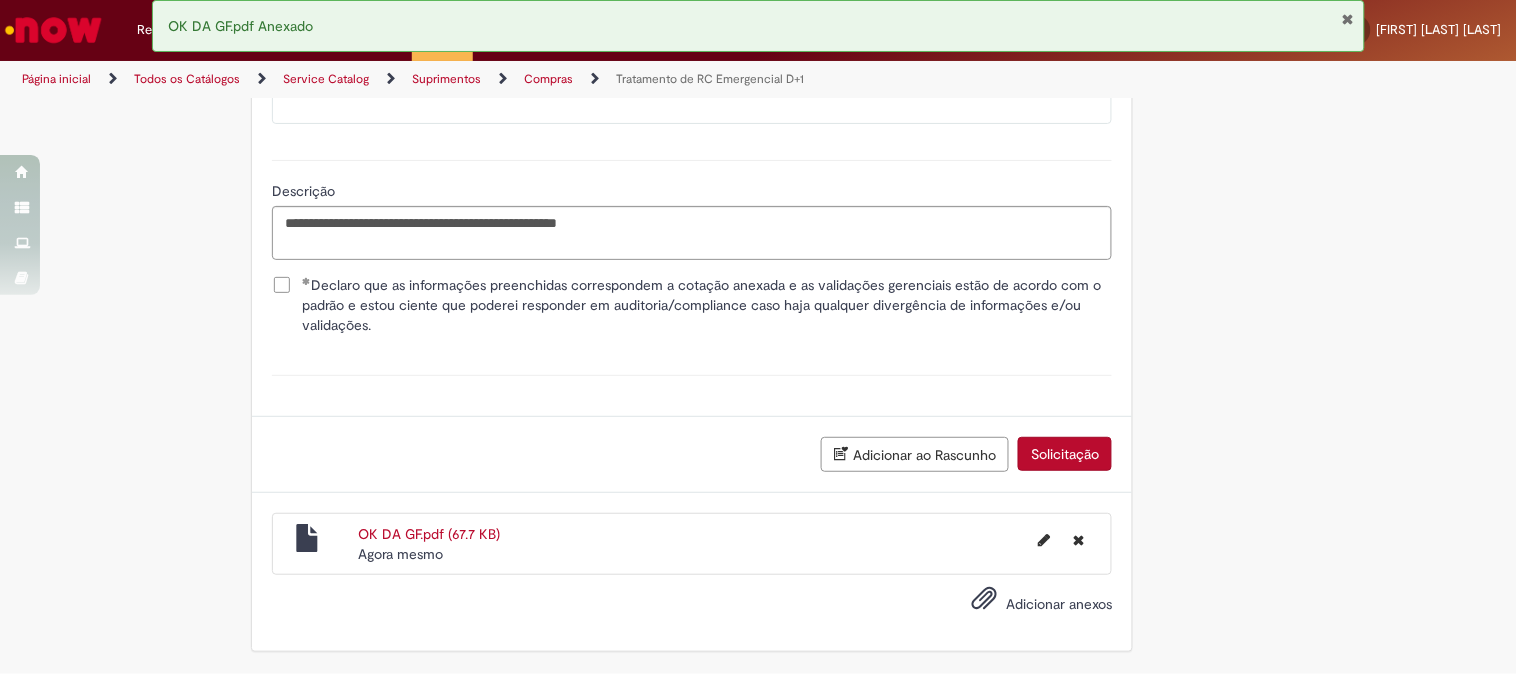 click on "Adicionar anexos" at bounding box center (1059, 604) 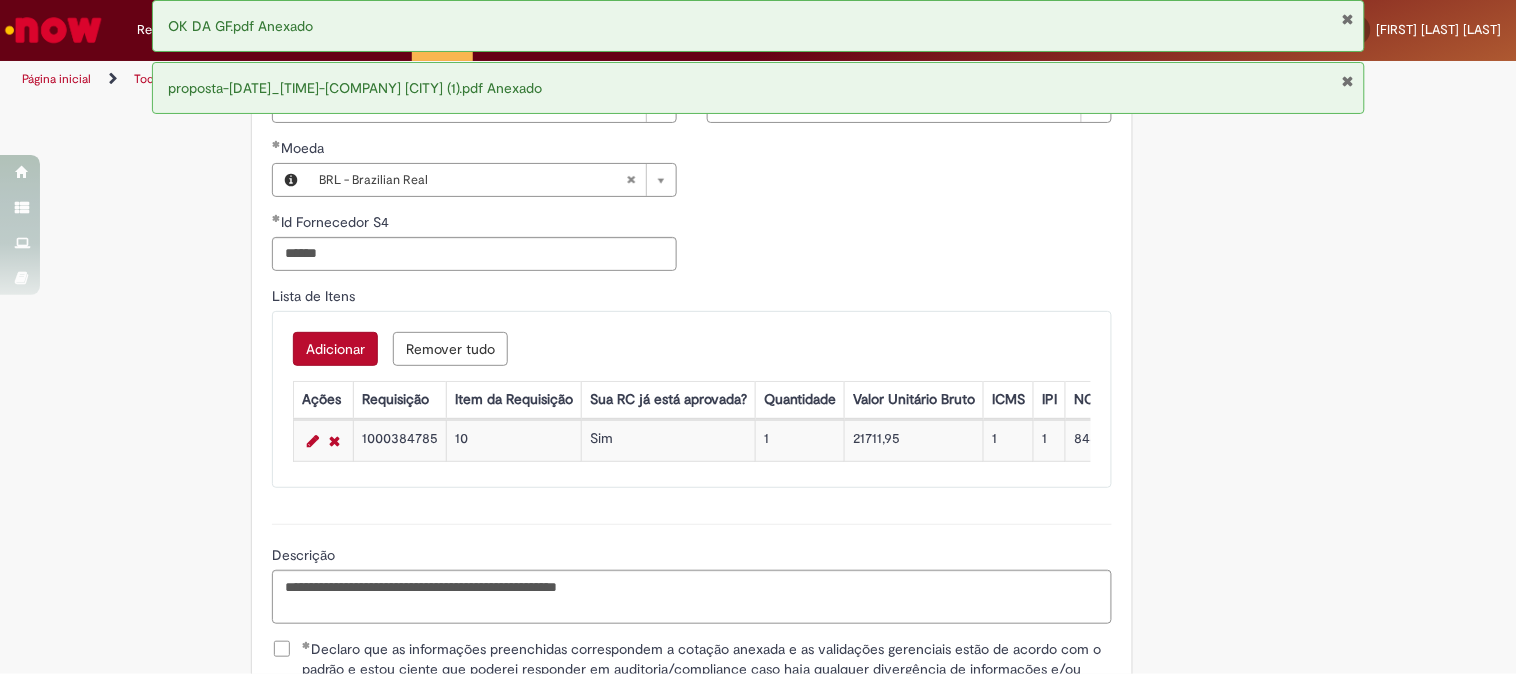 scroll, scrollTop: 961, scrollLeft: 0, axis: vertical 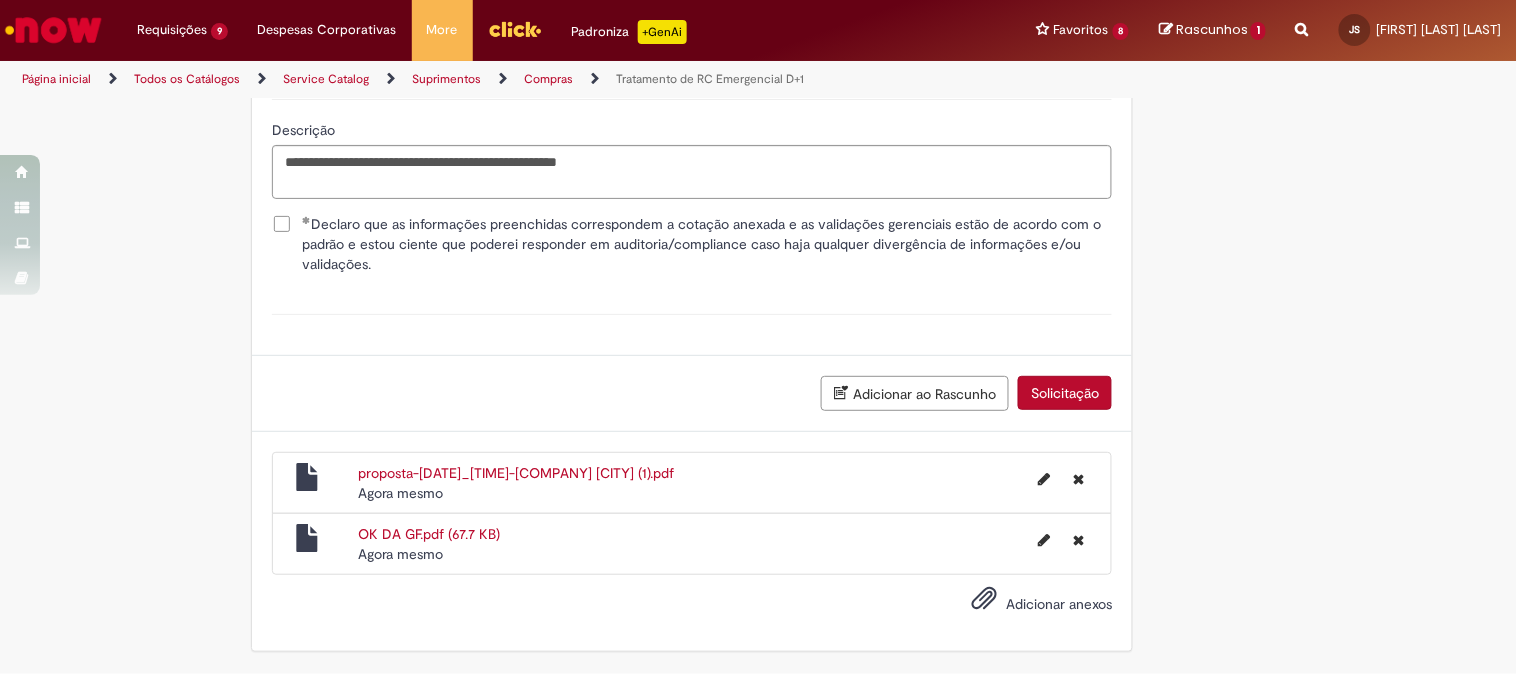 click on "Solicitação" at bounding box center [1065, 393] 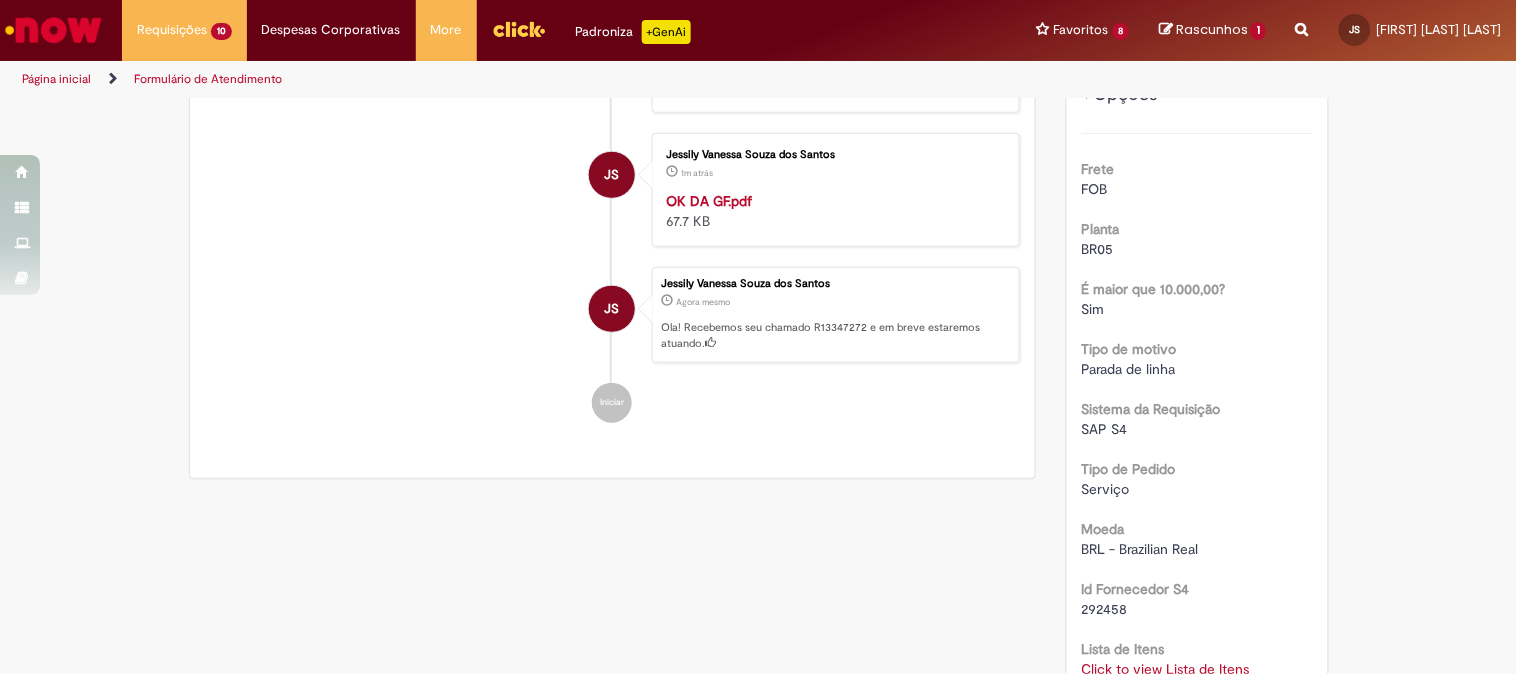 scroll, scrollTop: 0, scrollLeft: 0, axis: both 